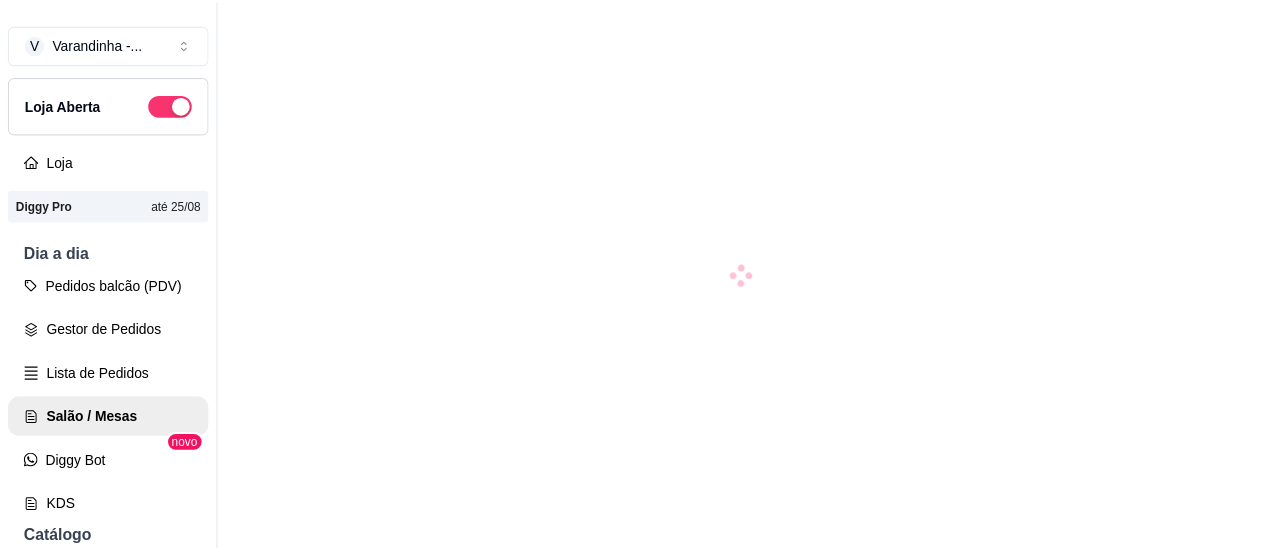 scroll, scrollTop: 0, scrollLeft: 0, axis: both 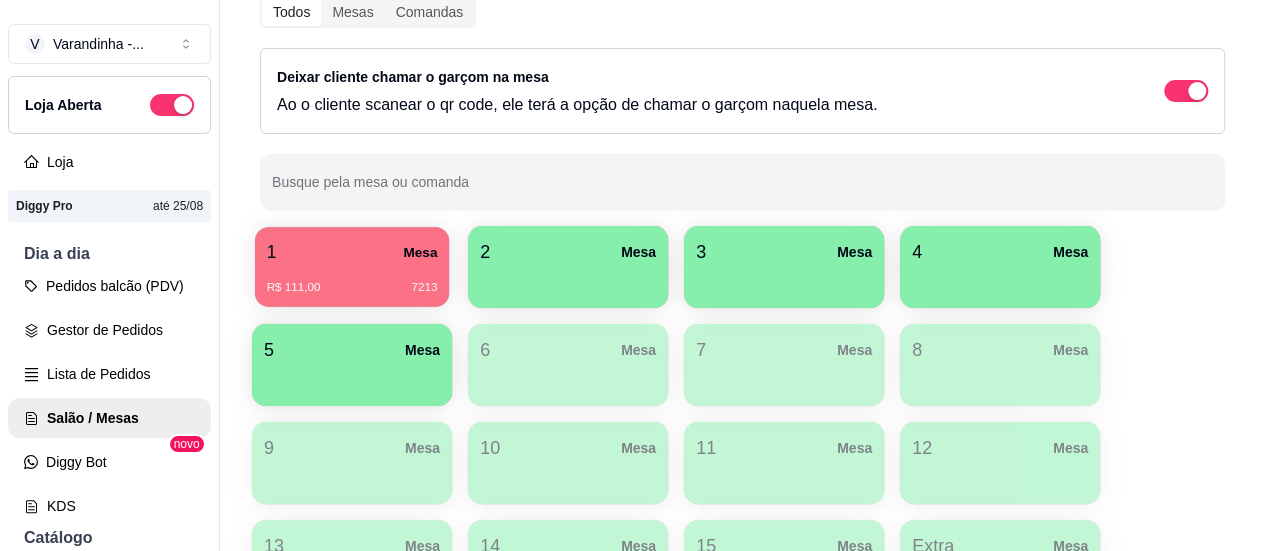 click on "R$ [PRICE] [NUMBER]" at bounding box center [352, 280] 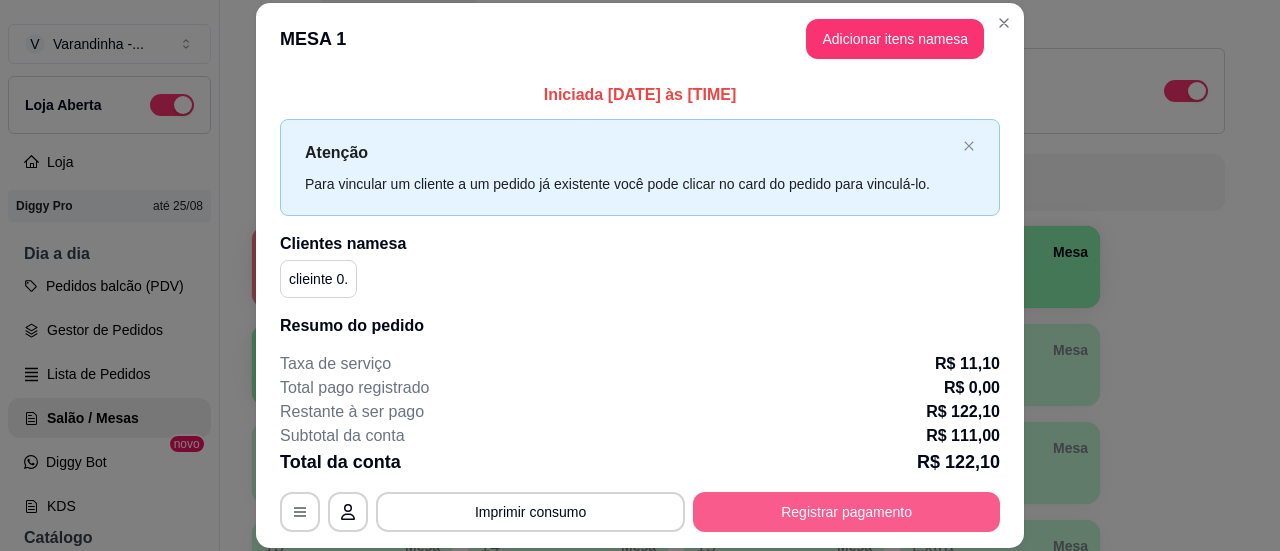 click on "Registrar pagamento" at bounding box center (846, 512) 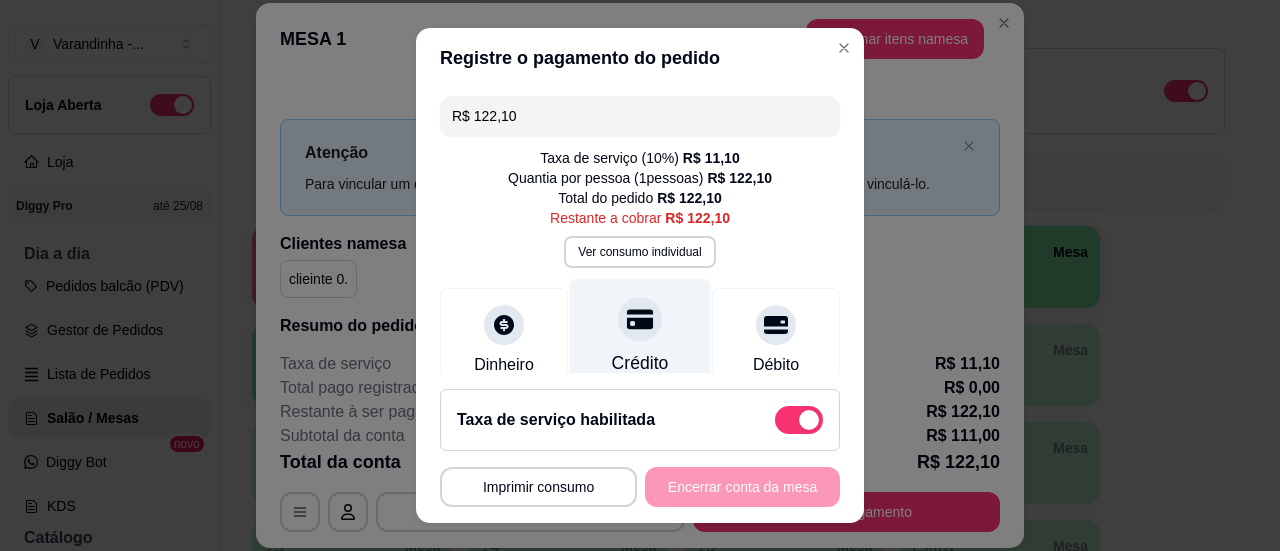 click 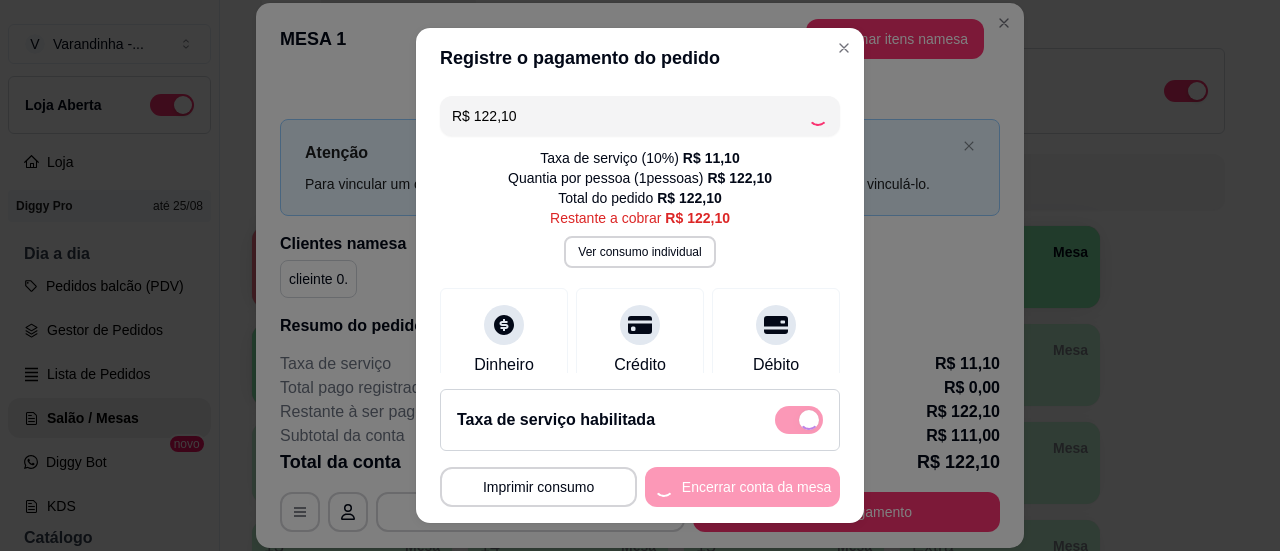click on "**********" at bounding box center [640, 487] 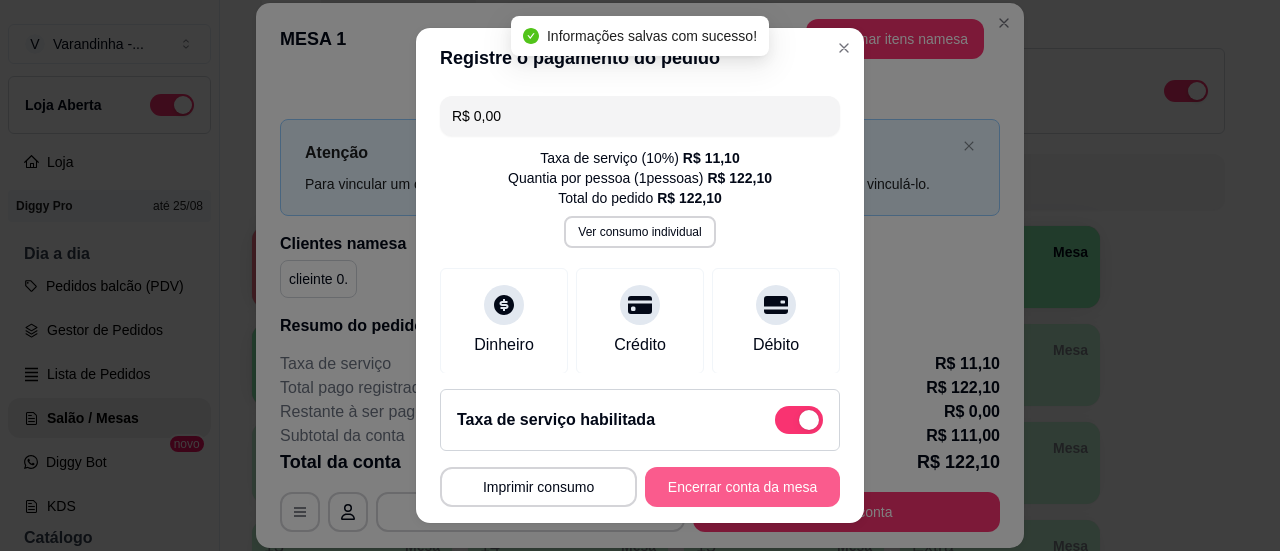 click on "Encerrar conta da mesa" at bounding box center (742, 487) 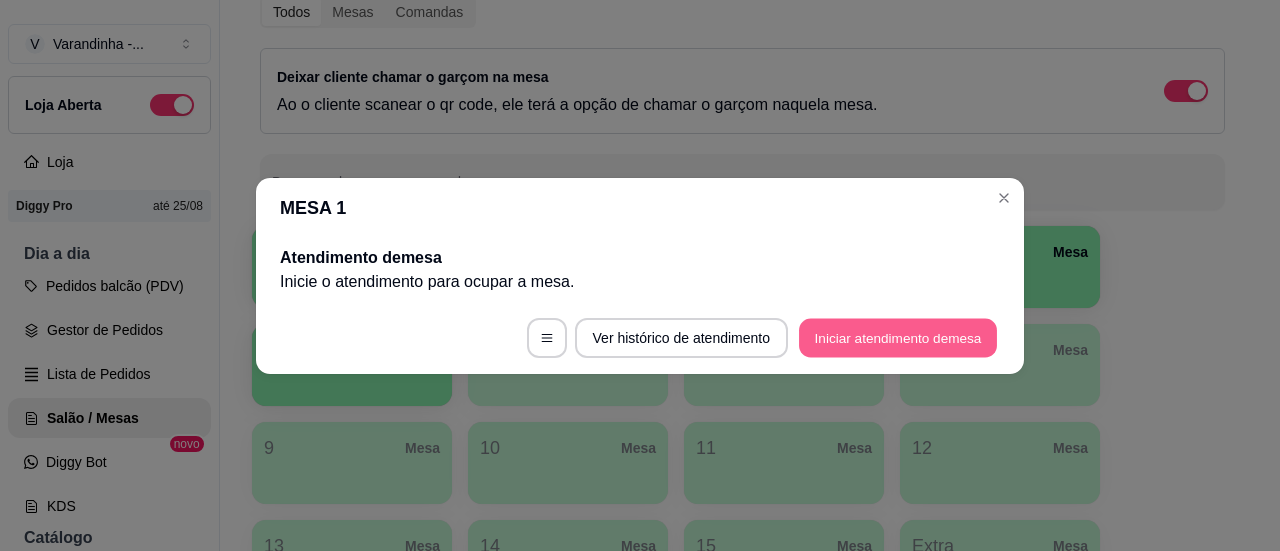 click on "Iniciar atendimento de  mesa" at bounding box center (898, 337) 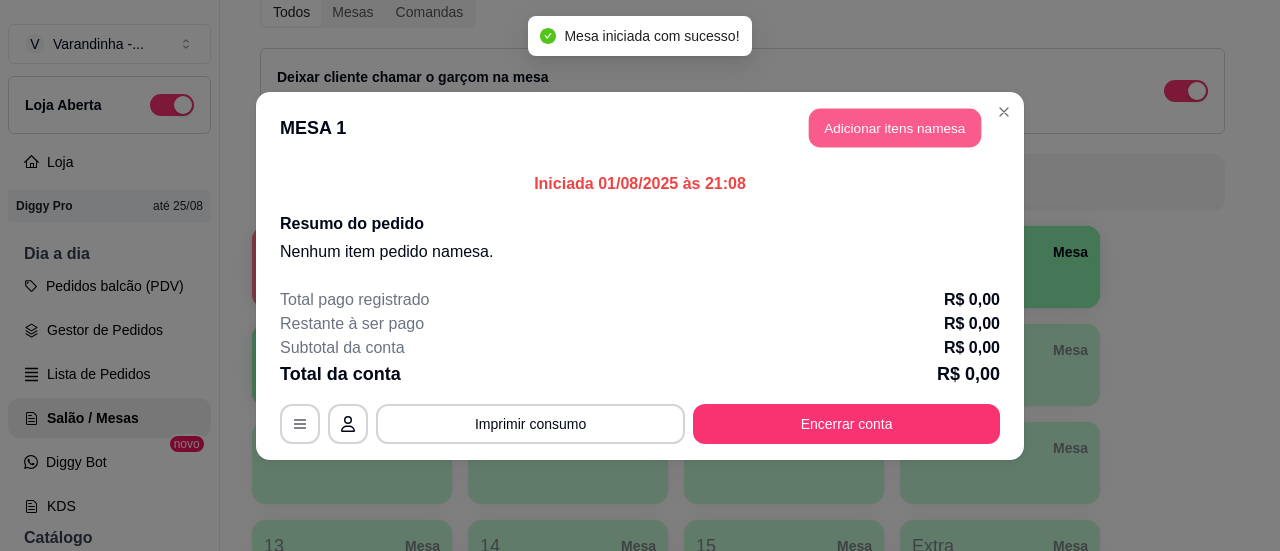 click on "Adicionar itens na  mesa" at bounding box center (895, 127) 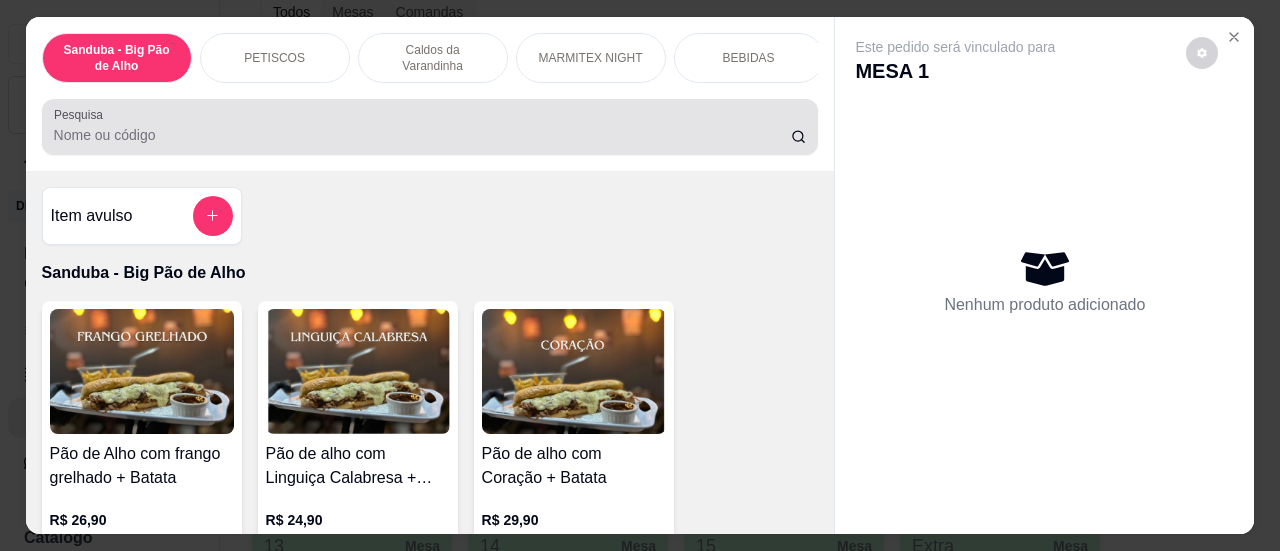 click on "Pesquisa" at bounding box center (430, 127) 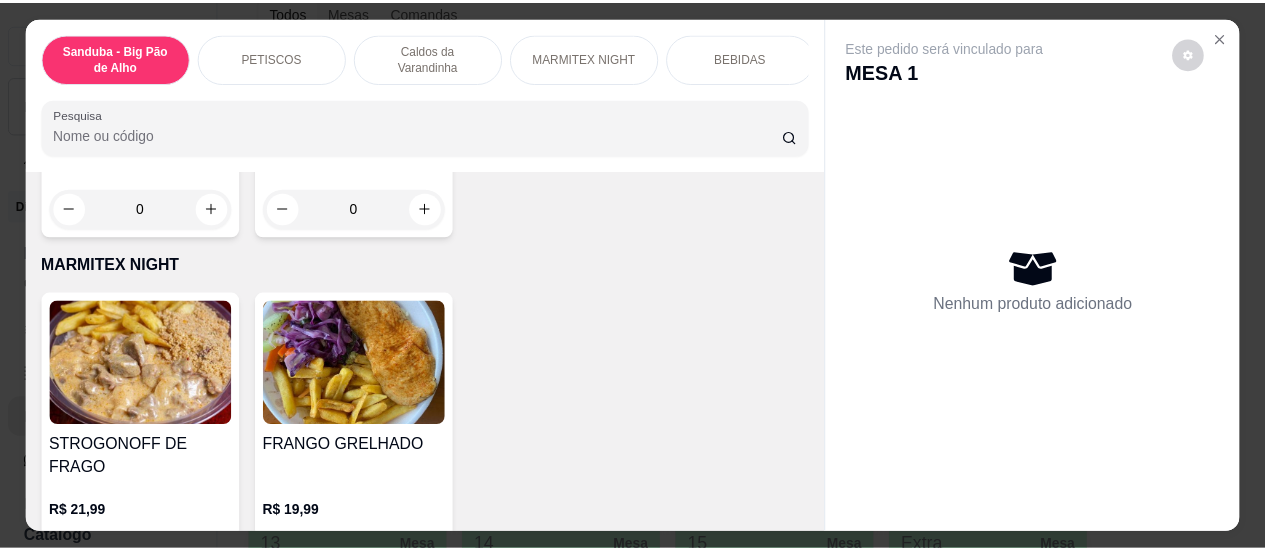 scroll, scrollTop: 2700, scrollLeft: 0, axis: vertical 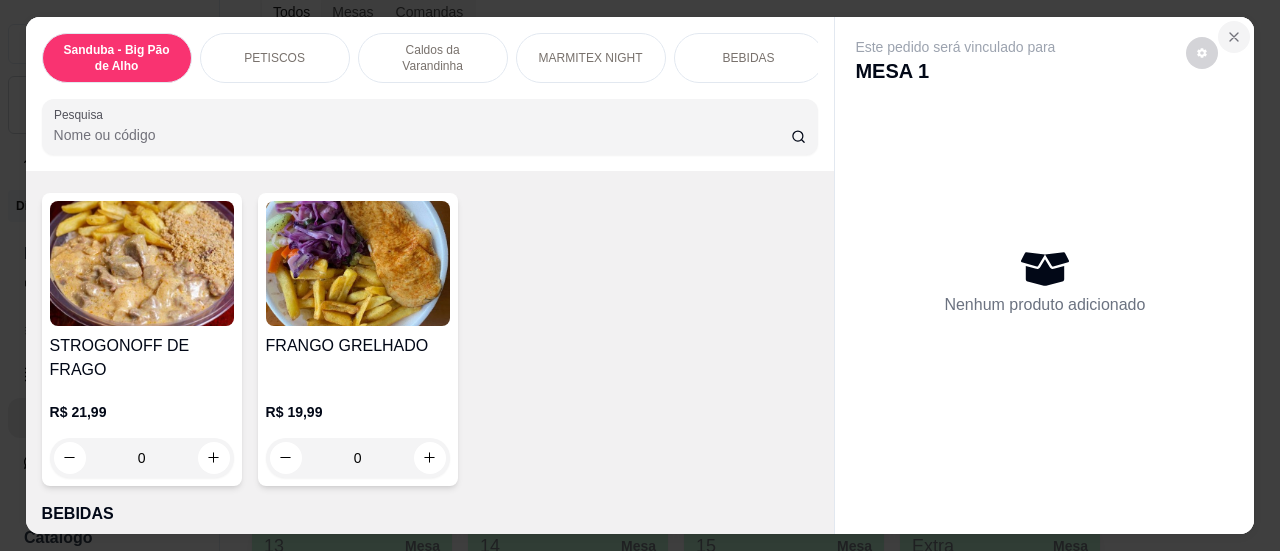 click 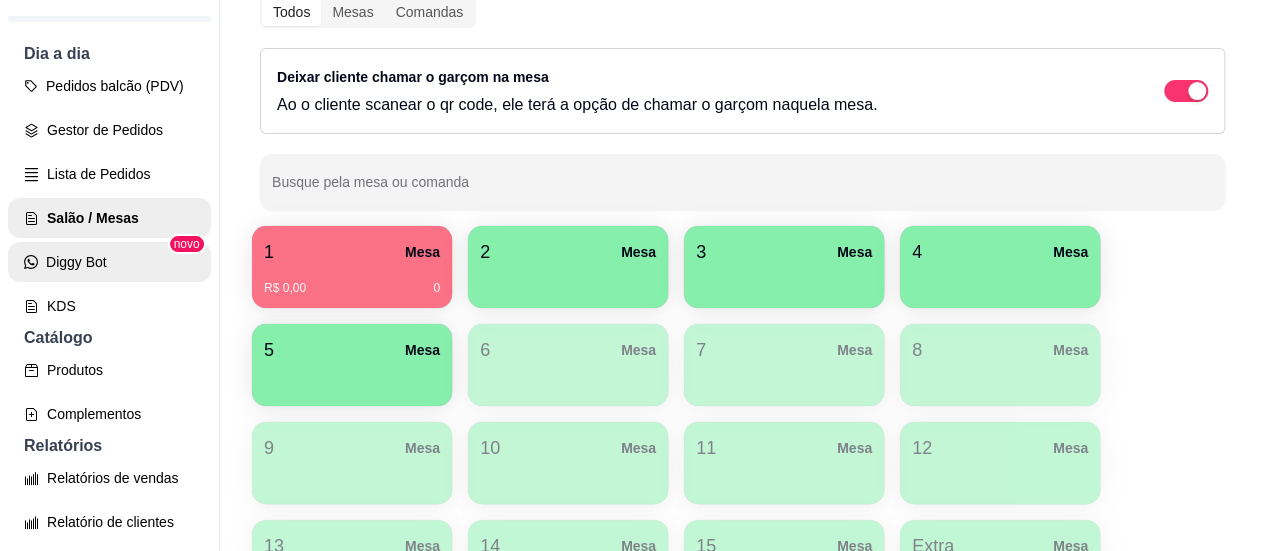 scroll, scrollTop: 300, scrollLeft: 0, axis: vertical 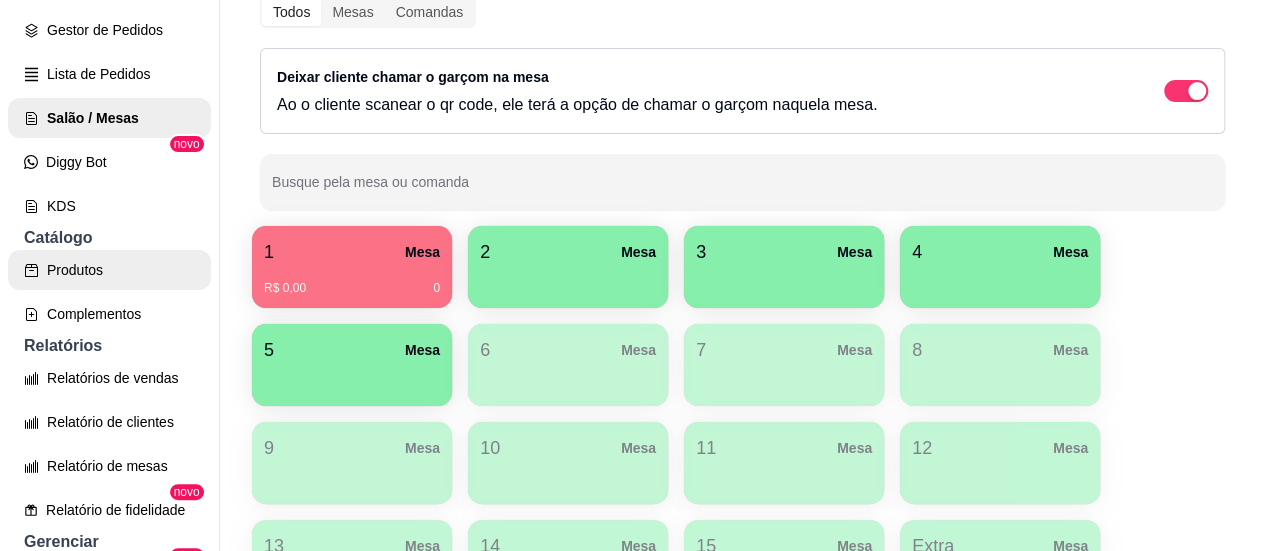 click on "Produtos" at bounding box center [109, 270] 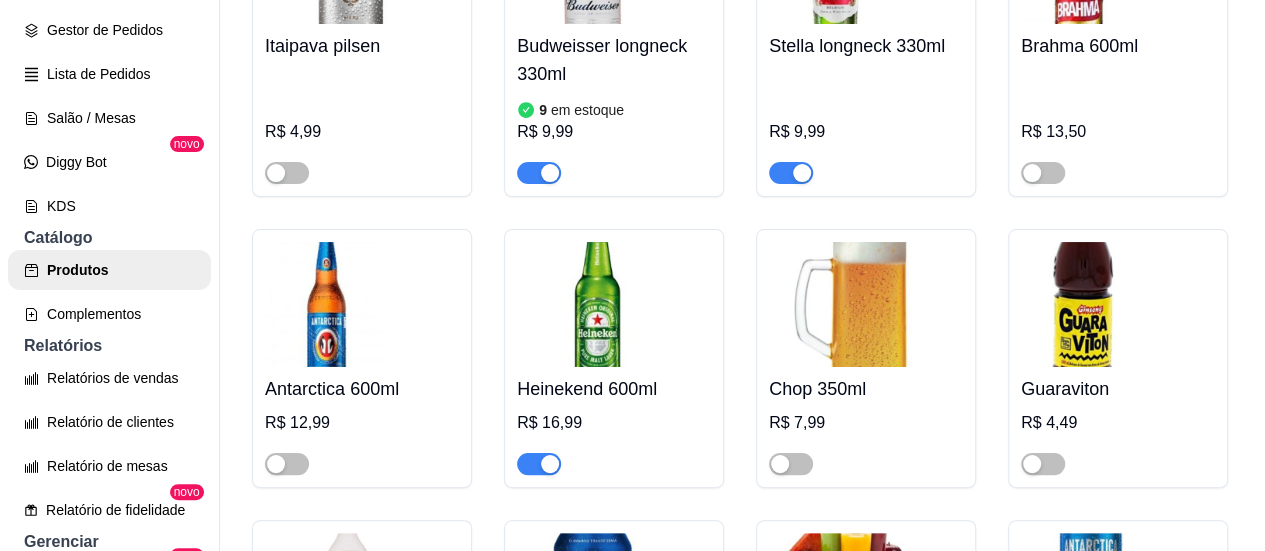scroll, scrollTop: 9500, scrollLeft: 0, axis: vertical 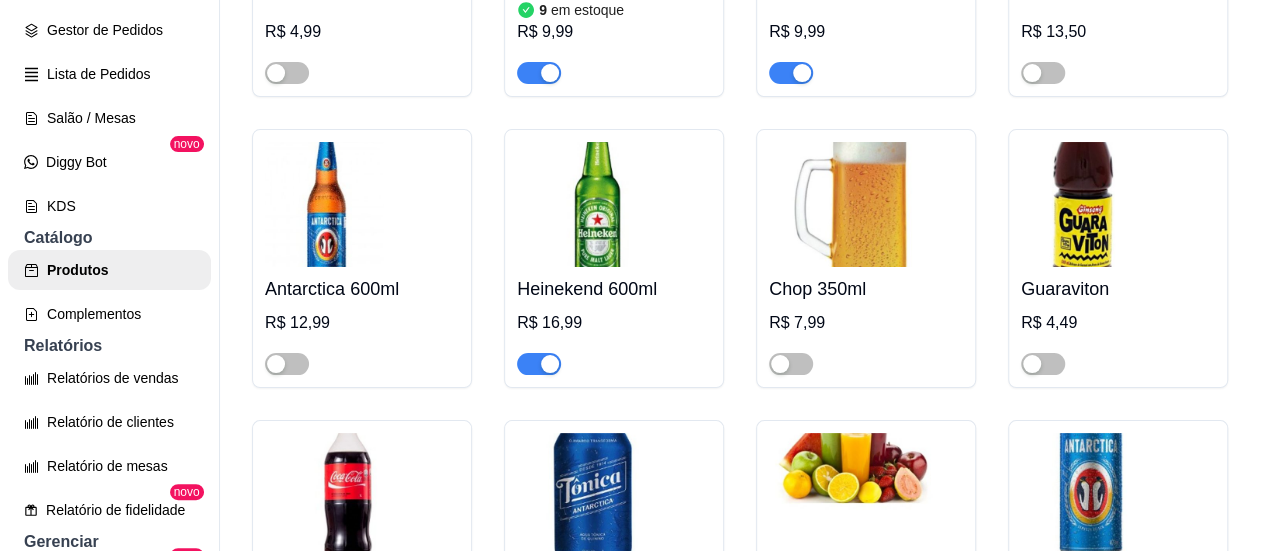 click at bounding box center [287, -1622] 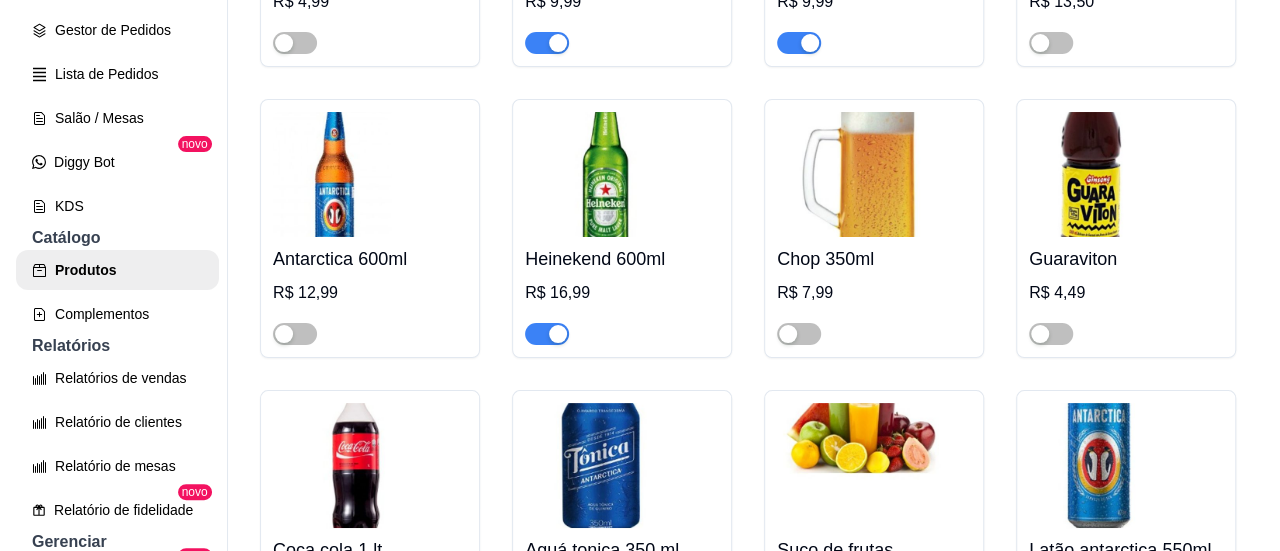 scroll, scrollTop: 9300, scrollLeft: 0, axis: vertical 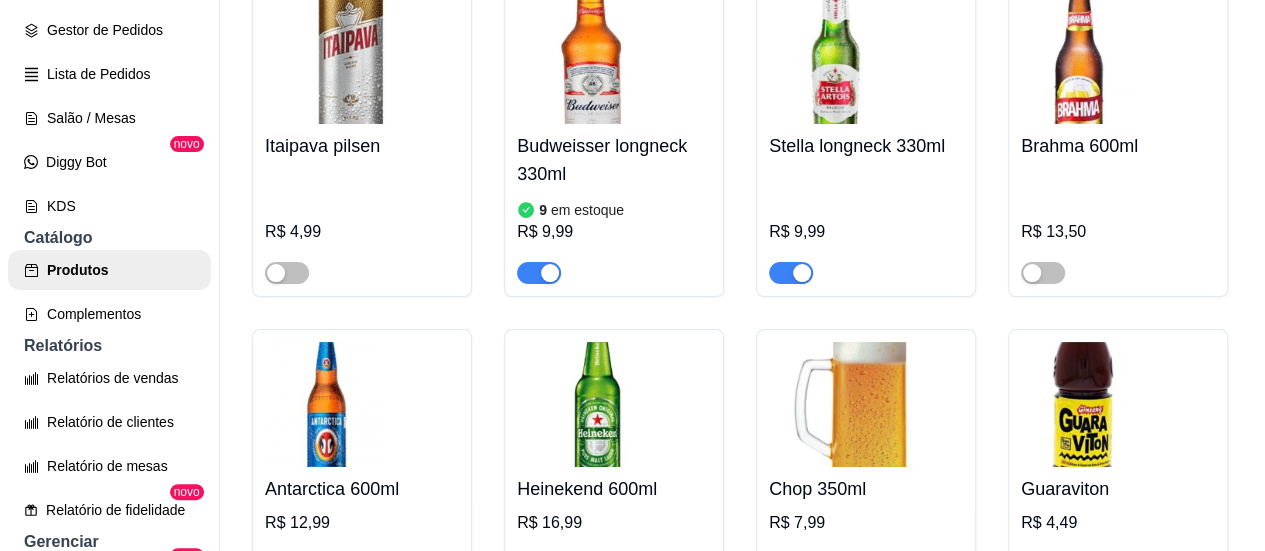 click on "Adicionar produto" at bounding box center [1066, -1721] 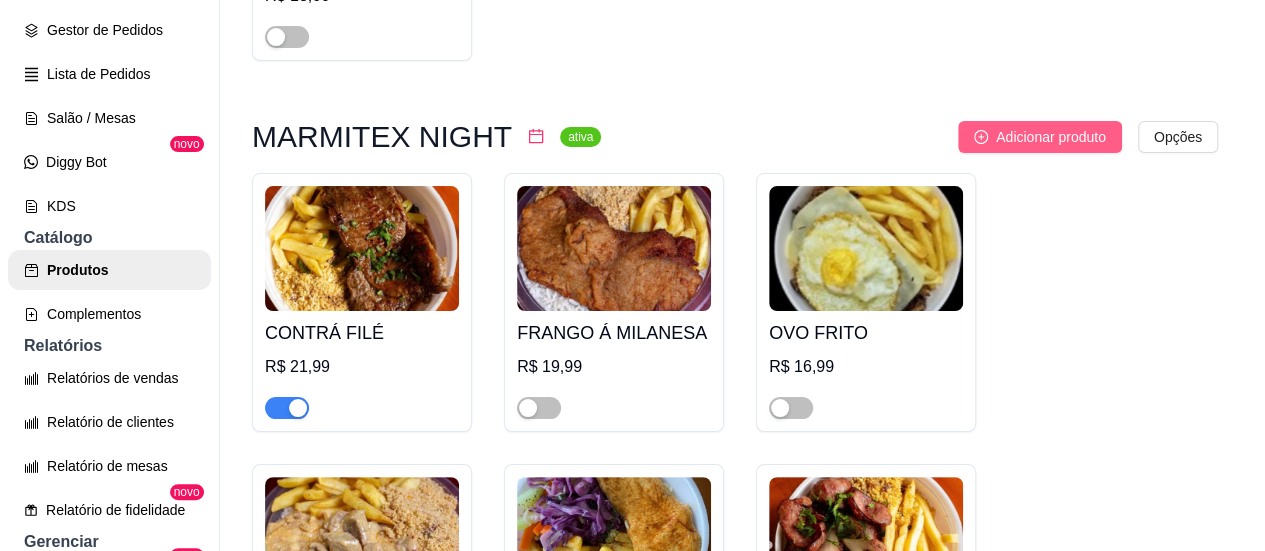 type 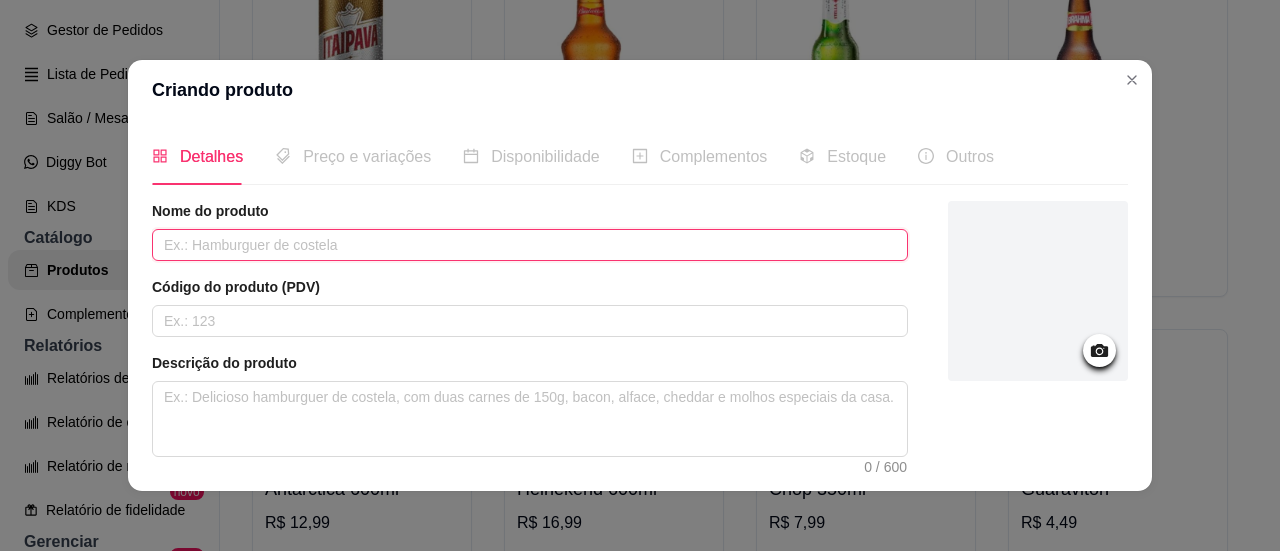 click at bounding box center [530, 245] 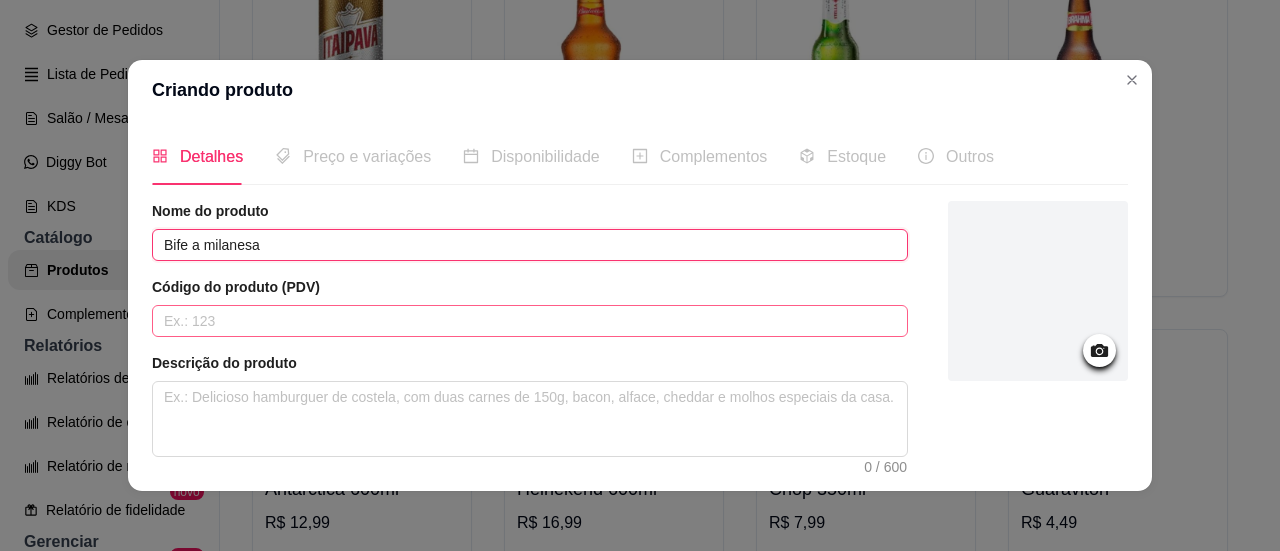 type on "Bife a milanesa" 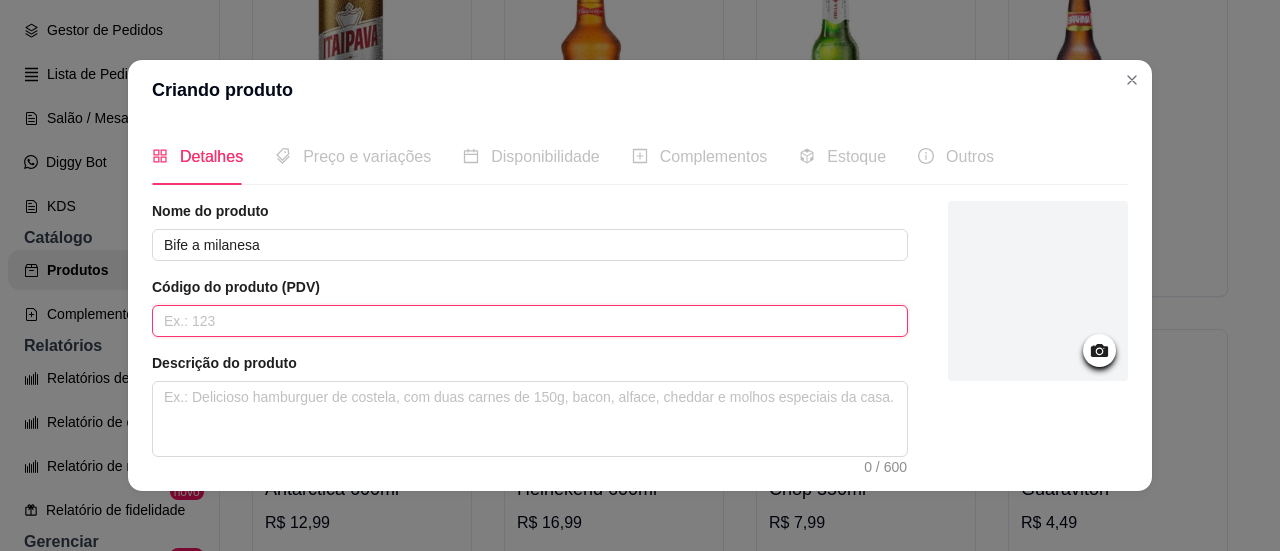 drag, startPoint x: 416, startPoint y: 323, endPoint x: 413, endPoint y: 348, distance: 25.179358 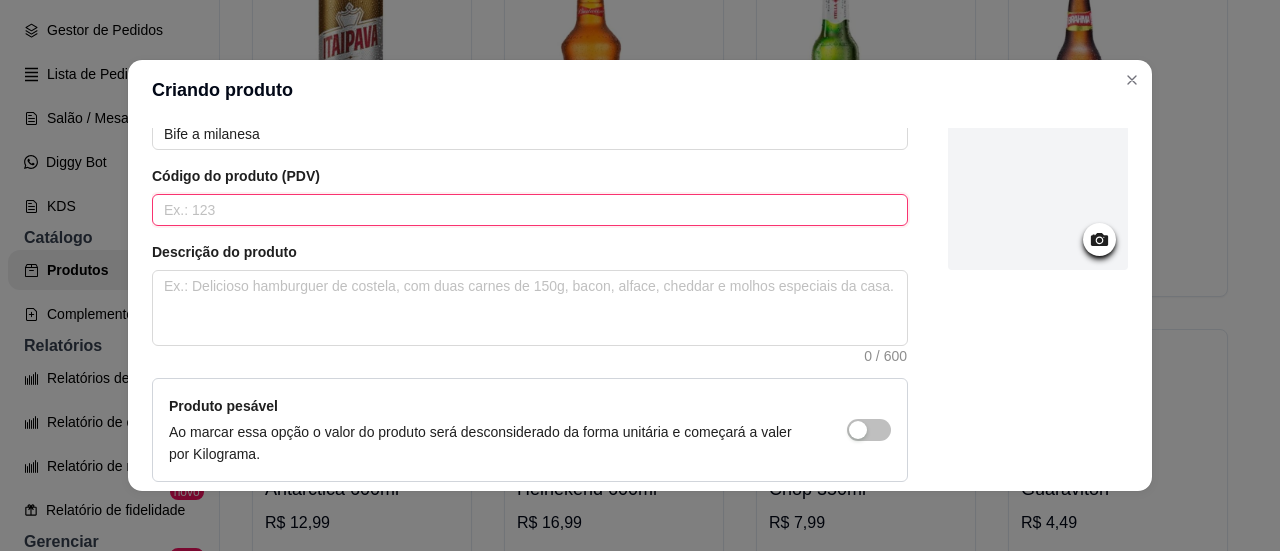 scroll, scrollTop: 200, scrollLeft: 0, axis: vertical 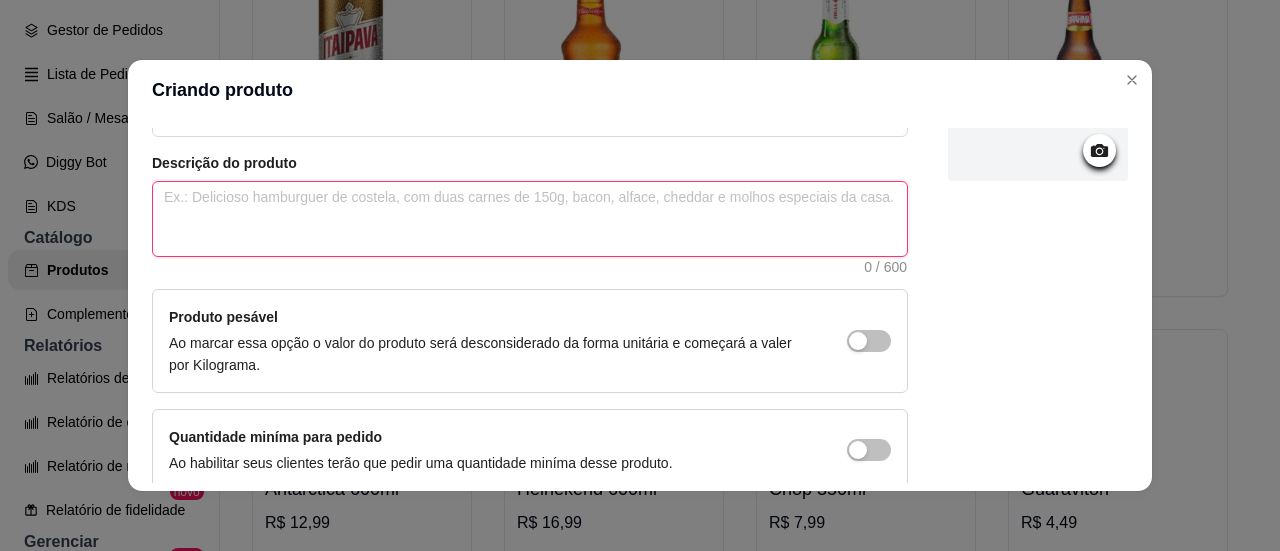 click at bounding box center [530, 219] 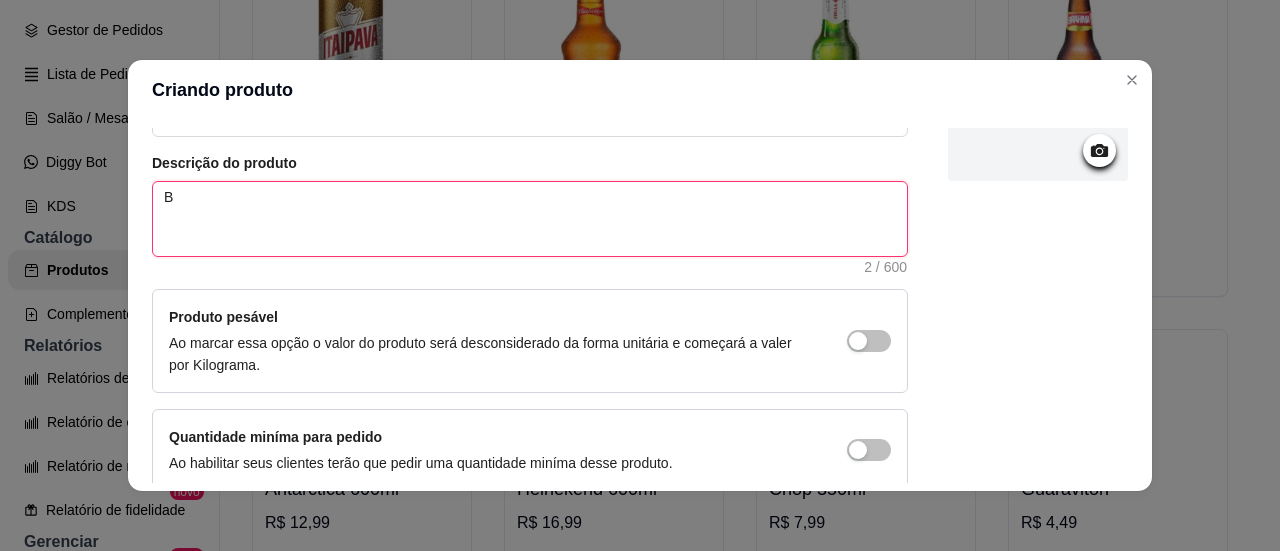 type on "Bi" 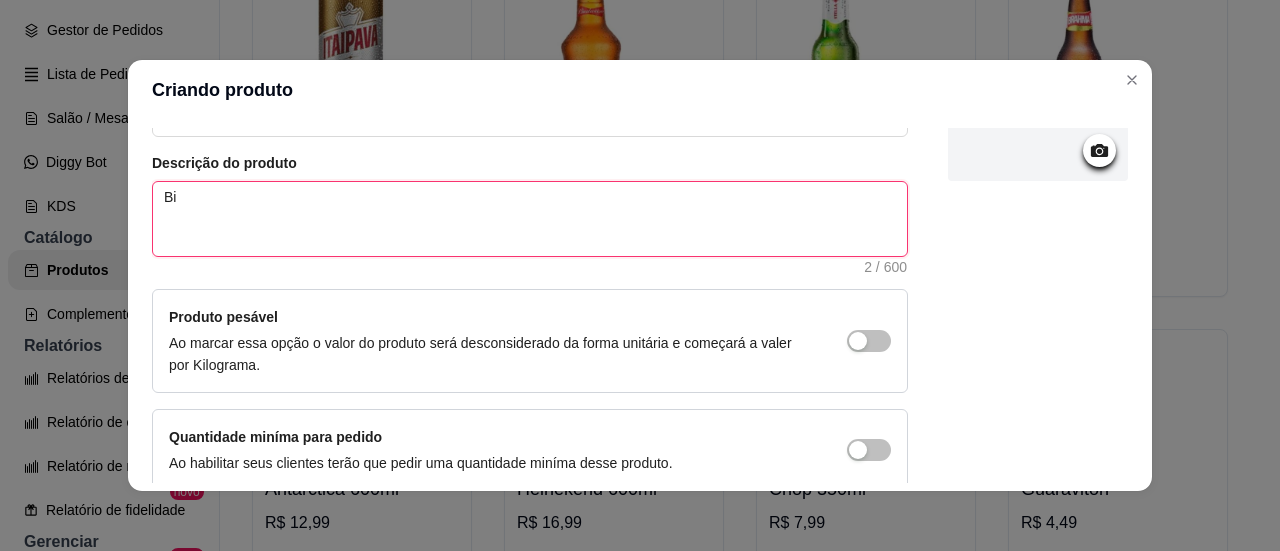 type on "Bif" 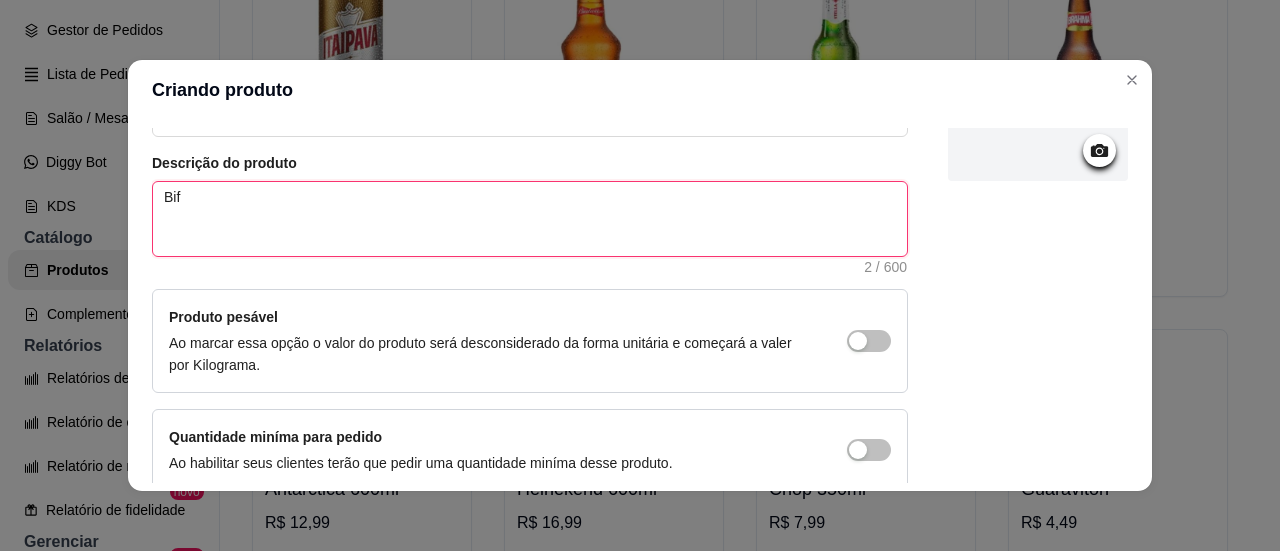 type on "Bife" 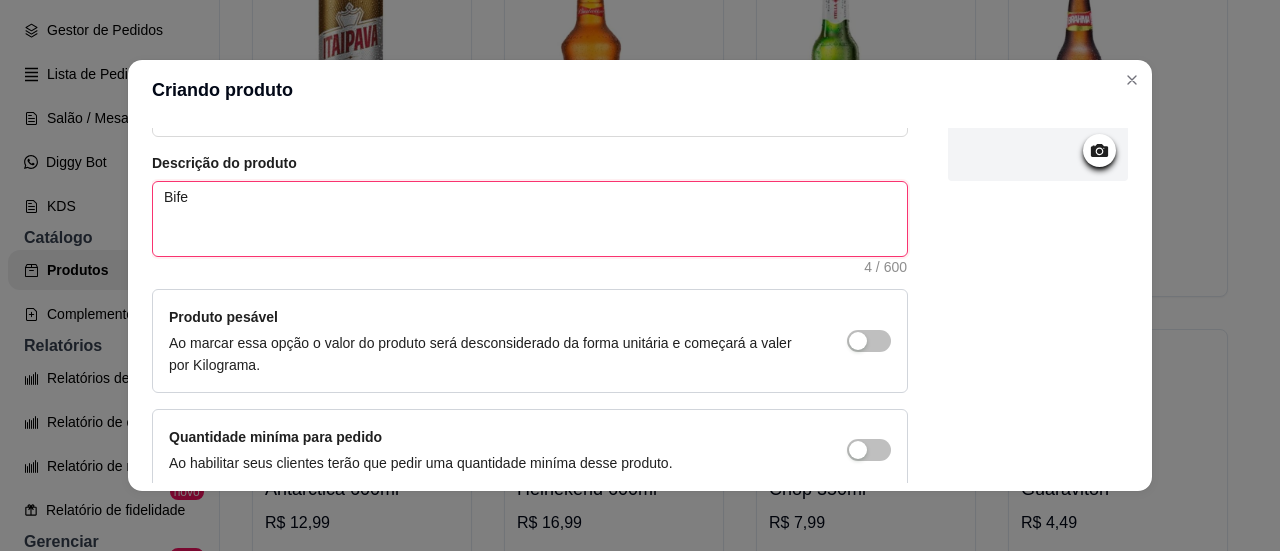 type on "Bife" 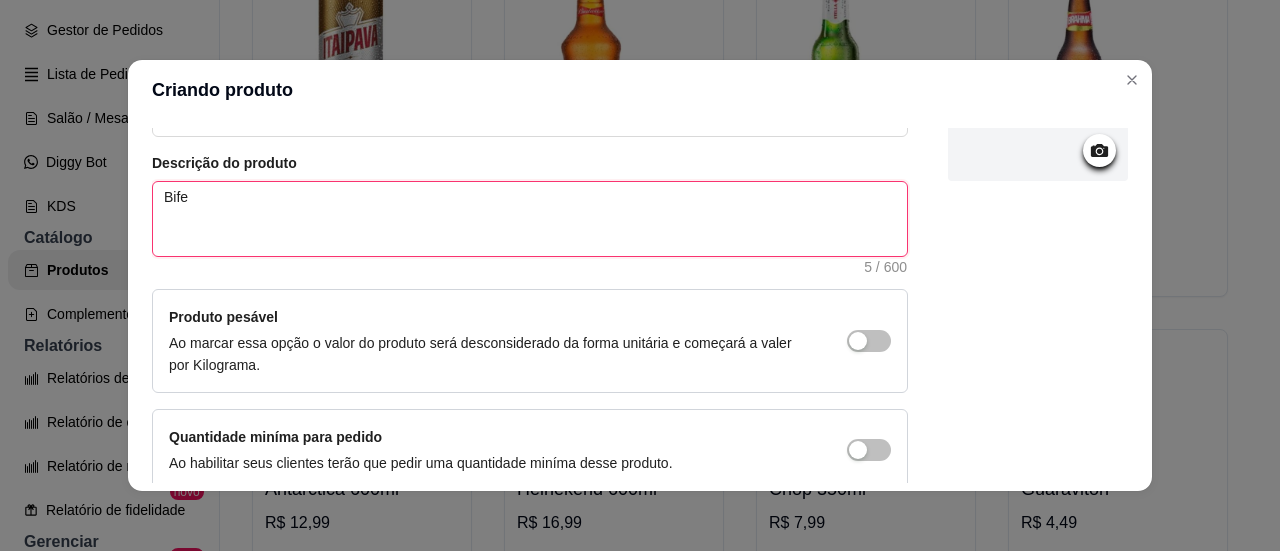 type on "Bife a" 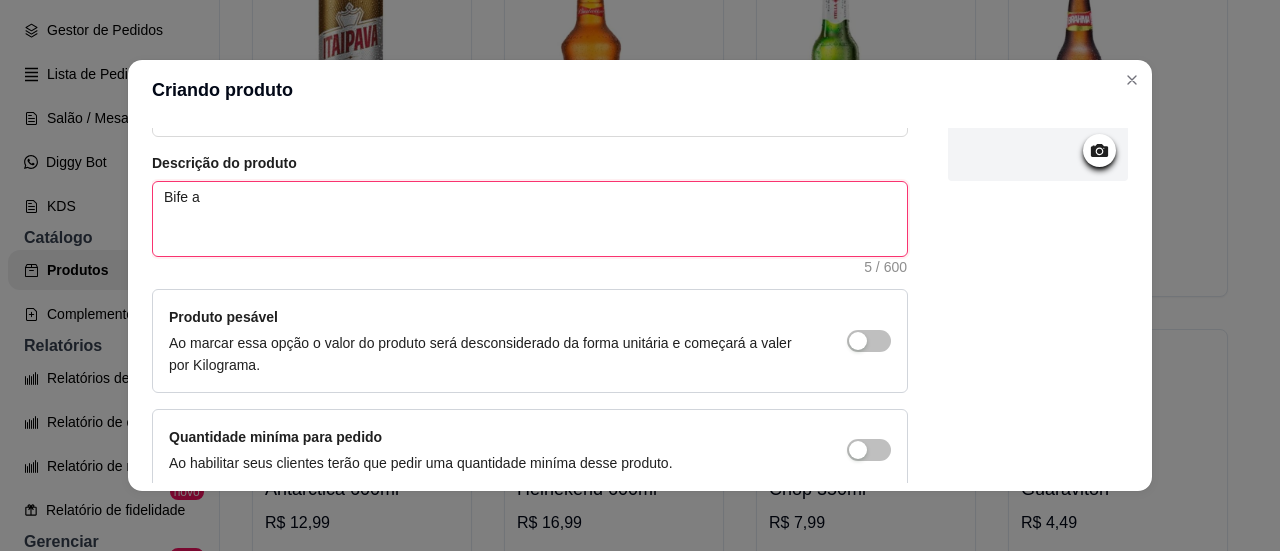 type on "Bife am" 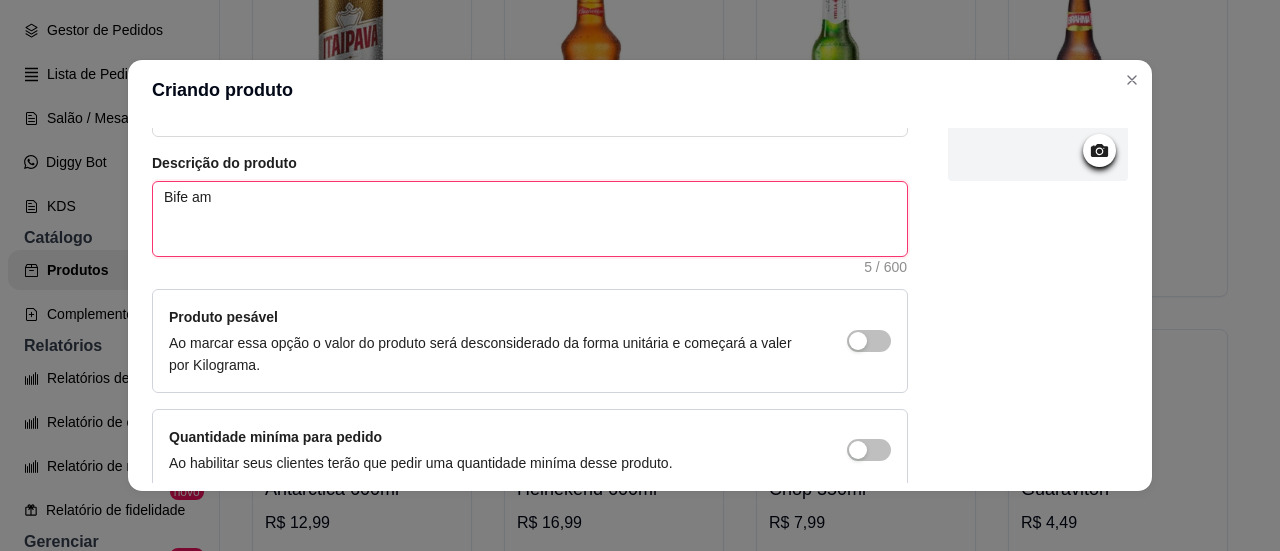 type on "Bife ami" 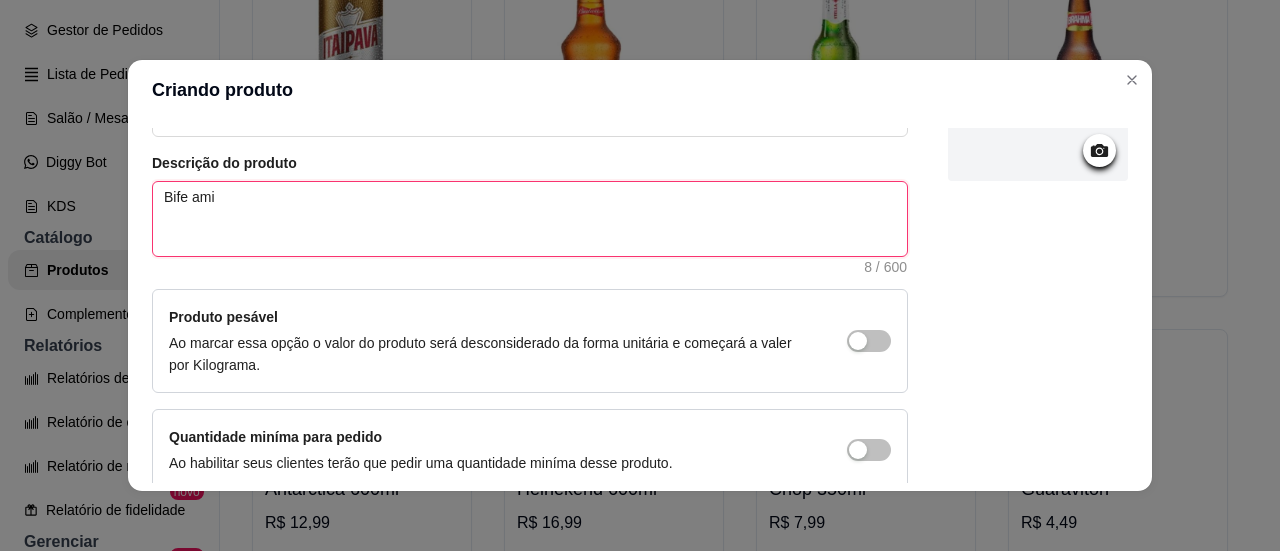 type on "Bife am" 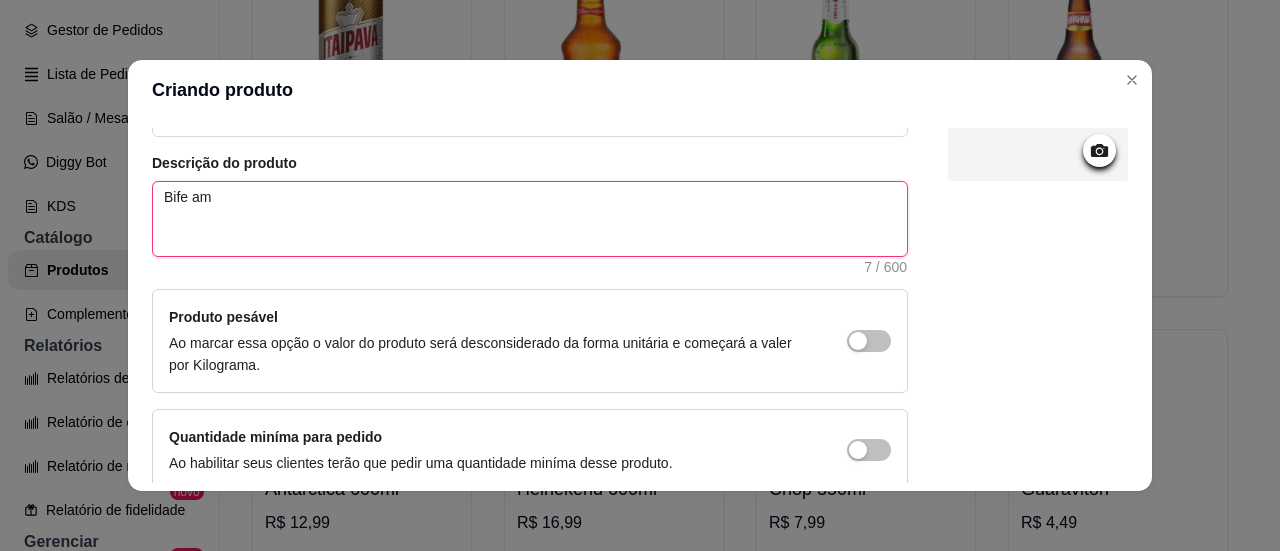 type on "Bife a" 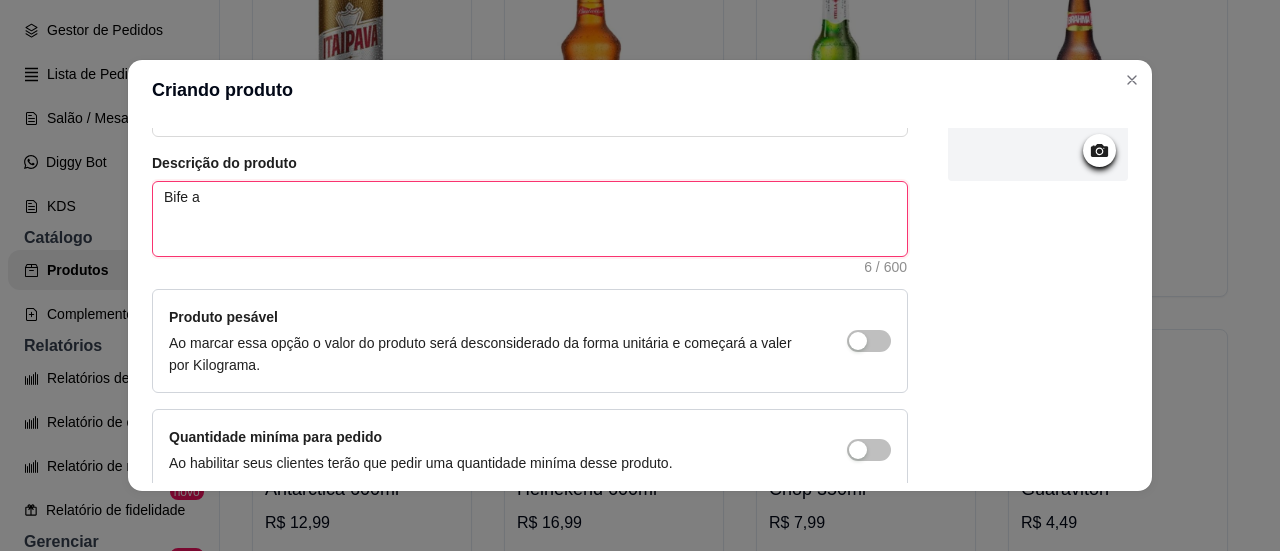 type on "Bife a" 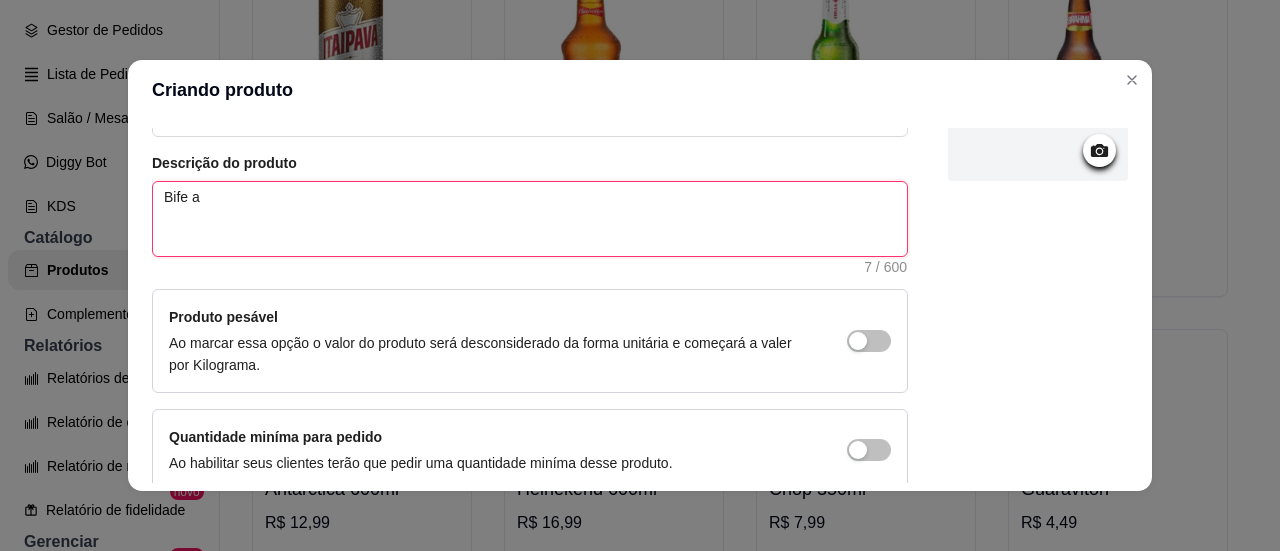 type on "Bife a m" 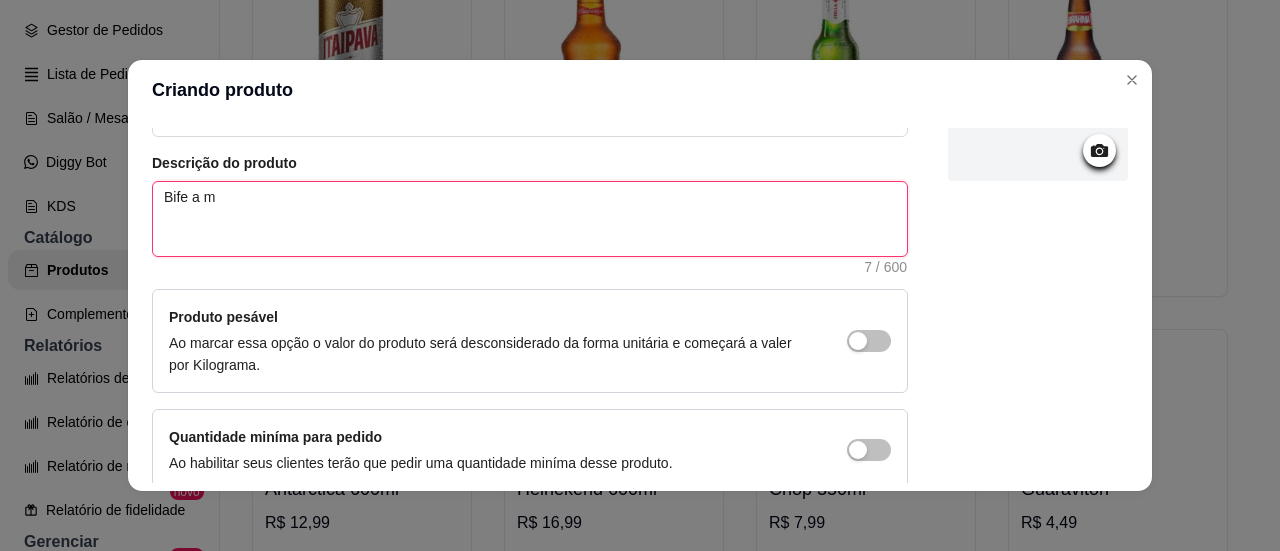 type on "Bife a mi" 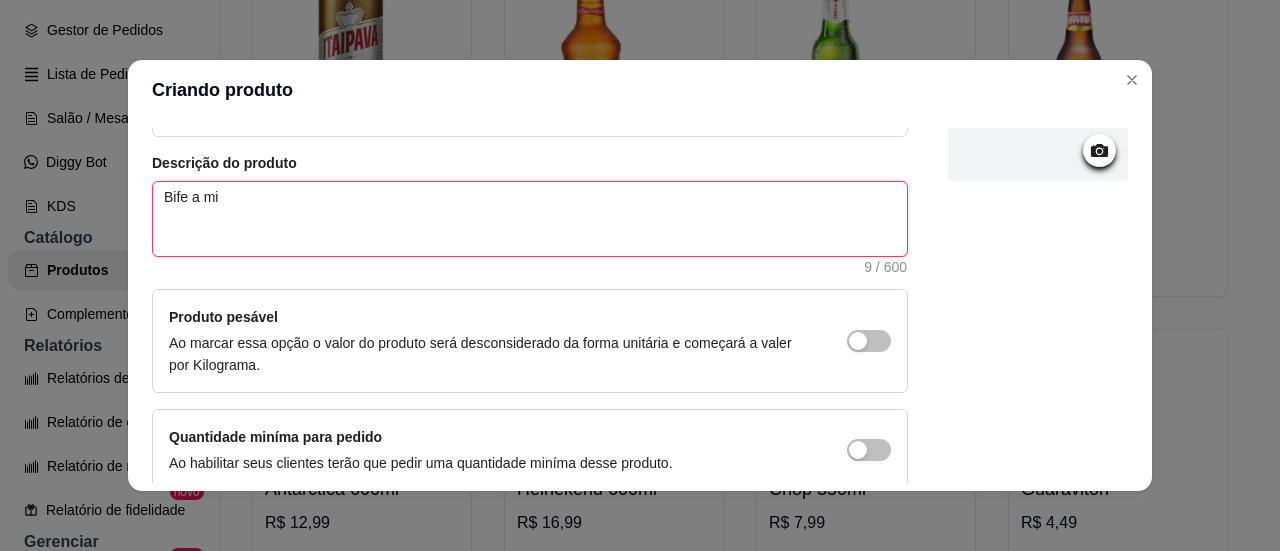 type on "Bife a mil" 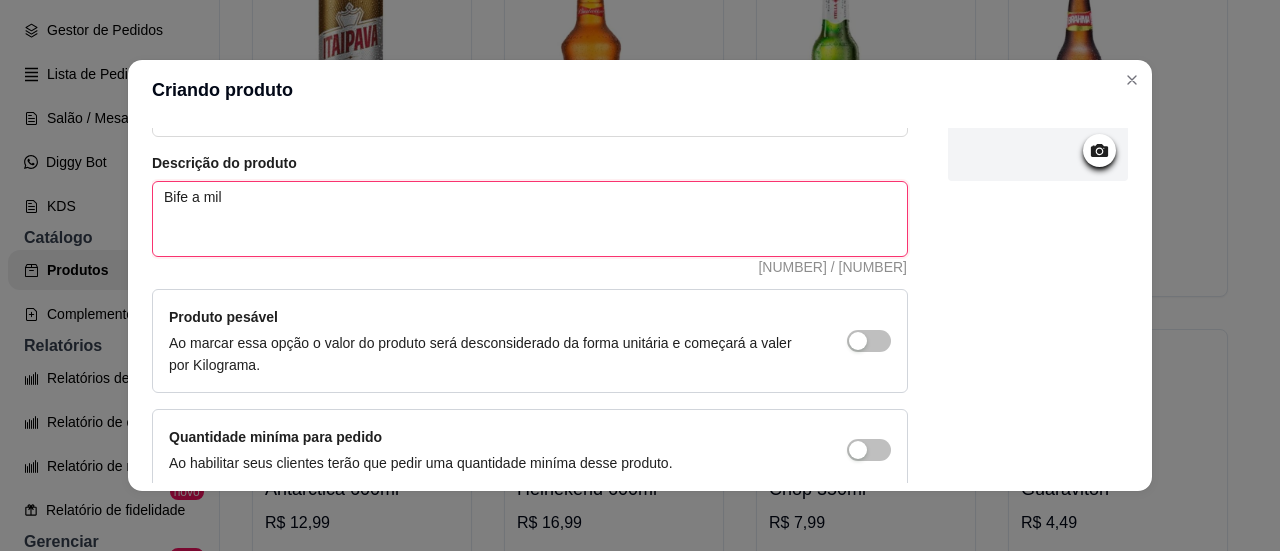 type on "Bife a mila" 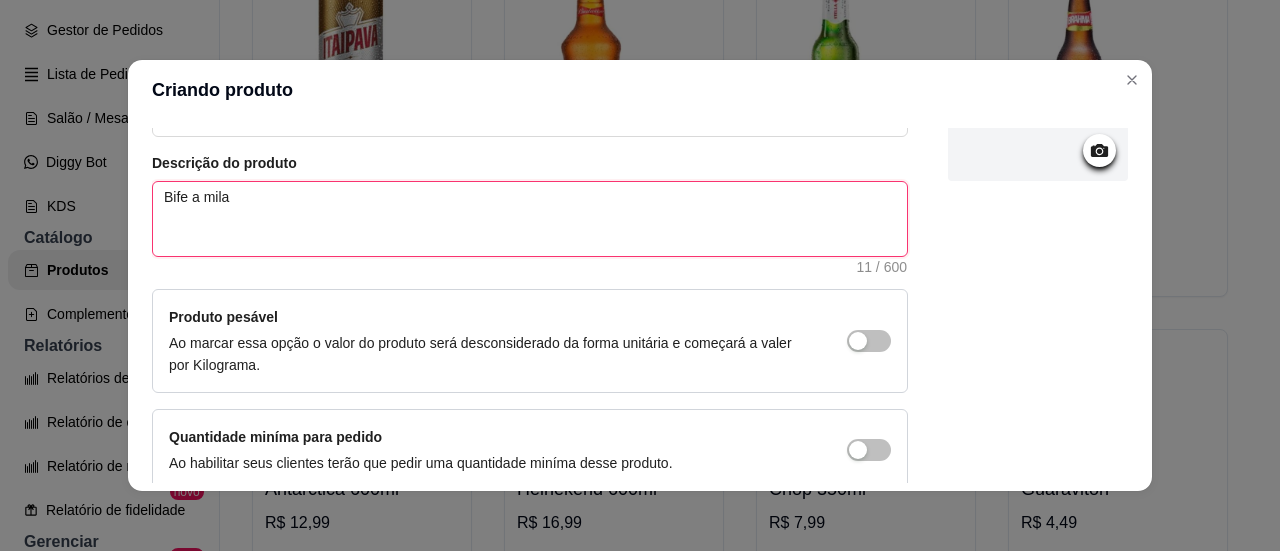 type on "Bife a milan" 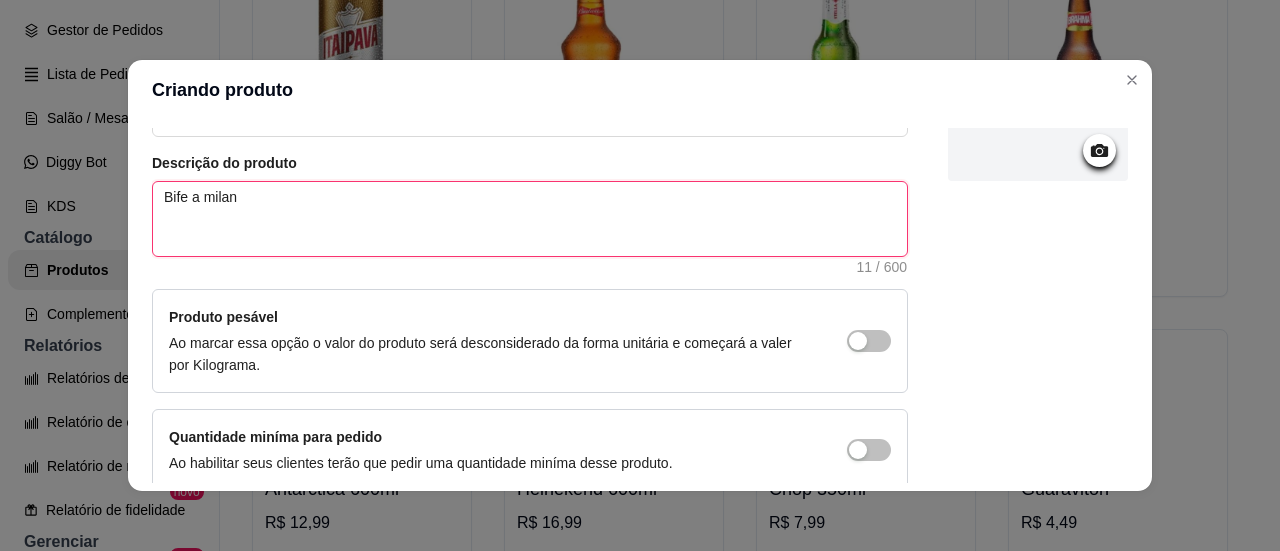 type on "Bife a milane" 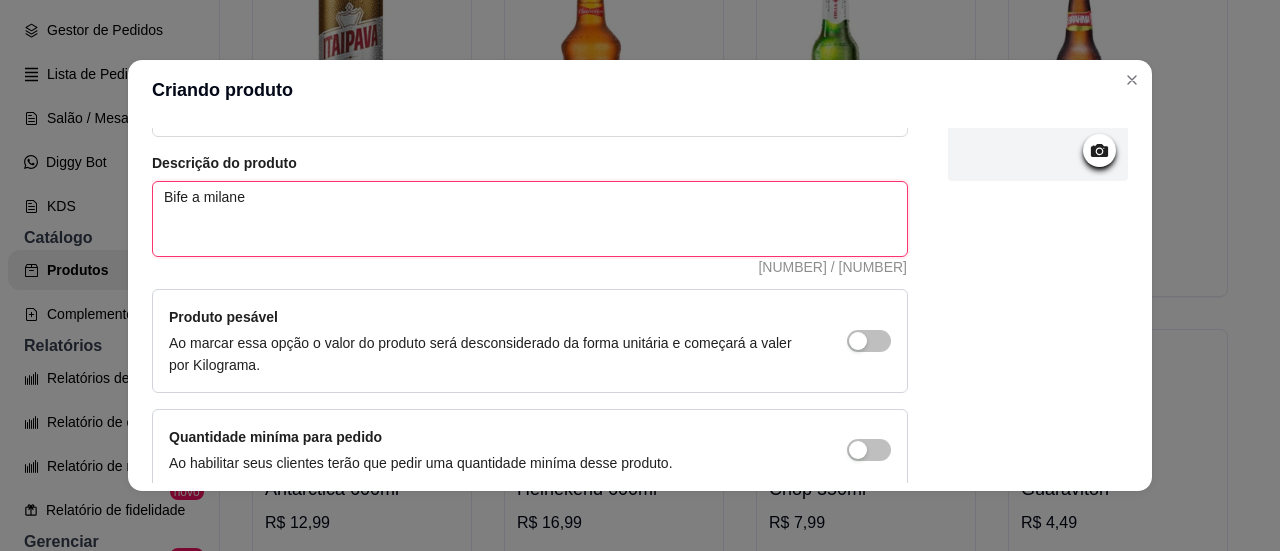 type on "Bife a milanes" 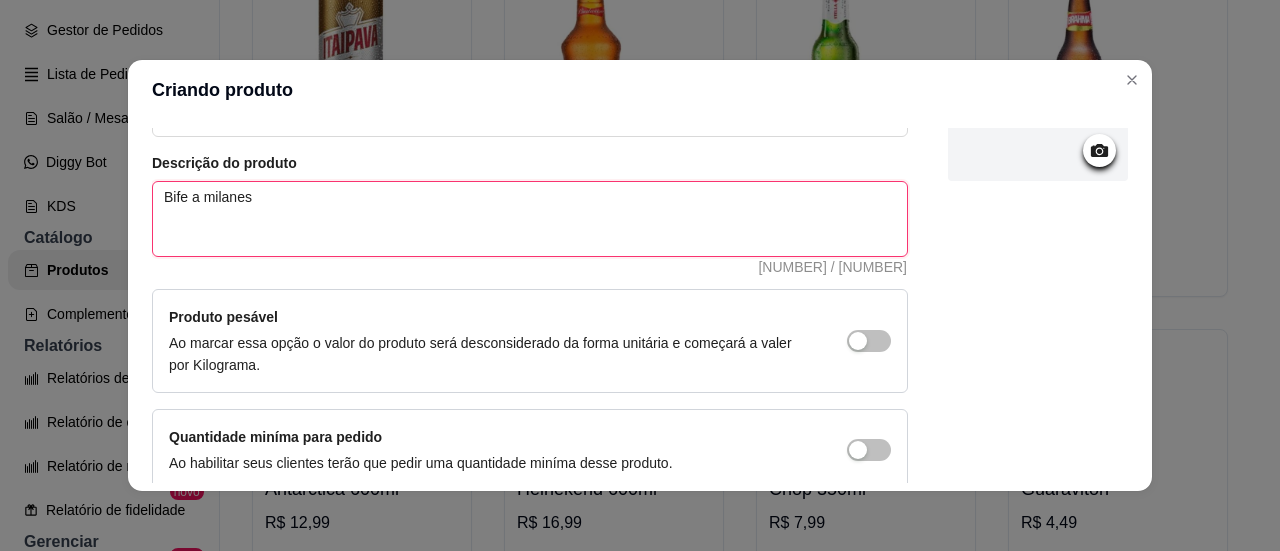 type on "Bife a milanesa" 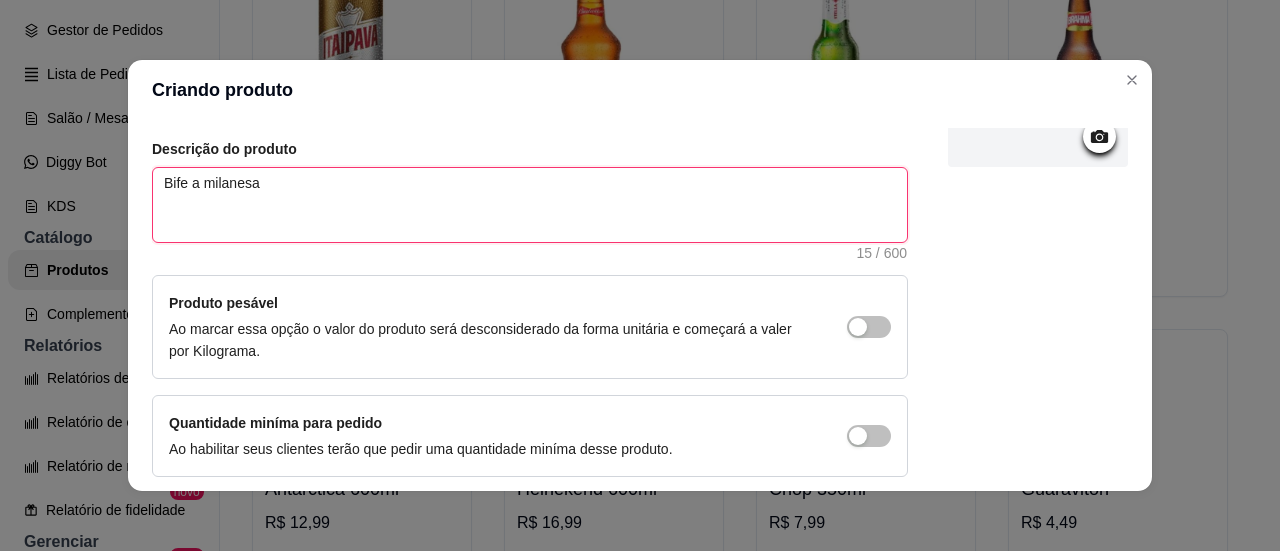 scroll, scrollTop: 293, scrollLeft: 0, axis: vertical 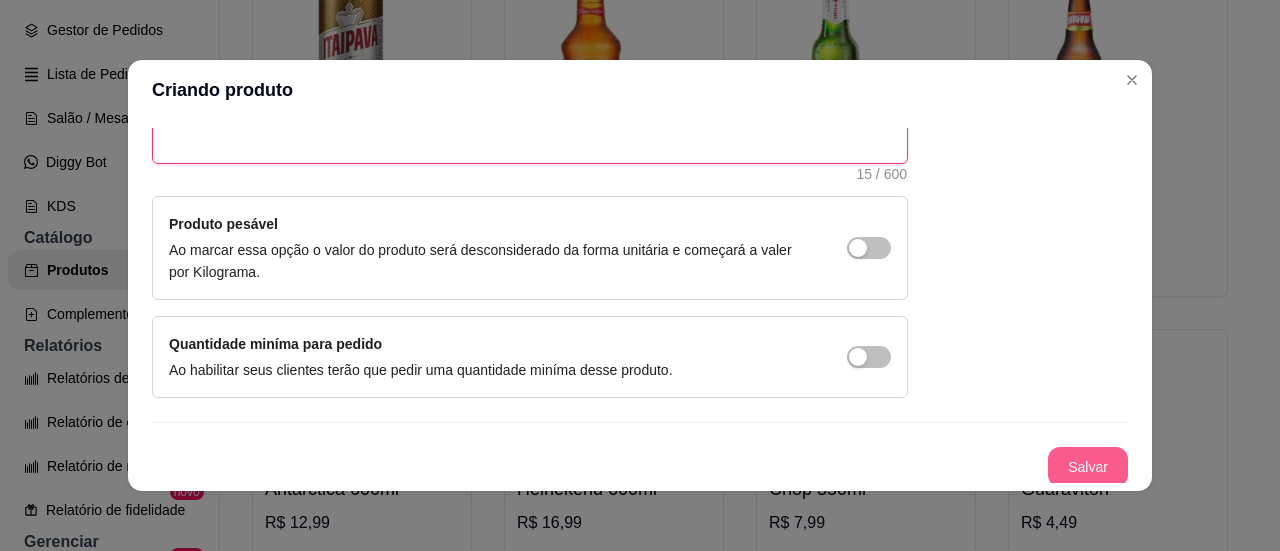 type on "Bife a milanesa" 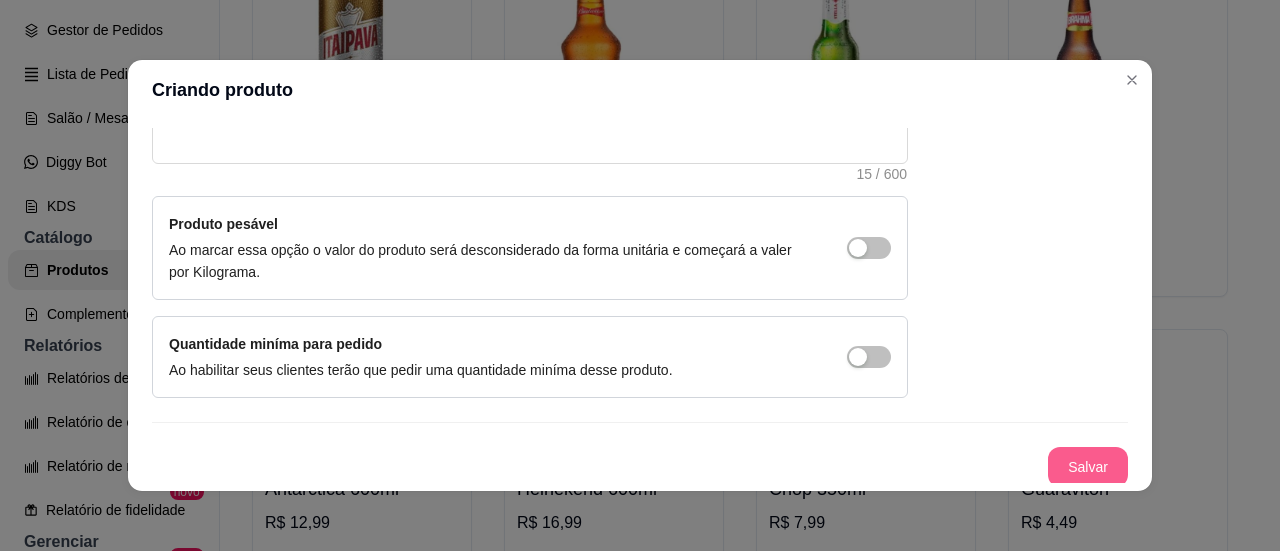 click on "Salvar" at bounding box center [1088, 467] 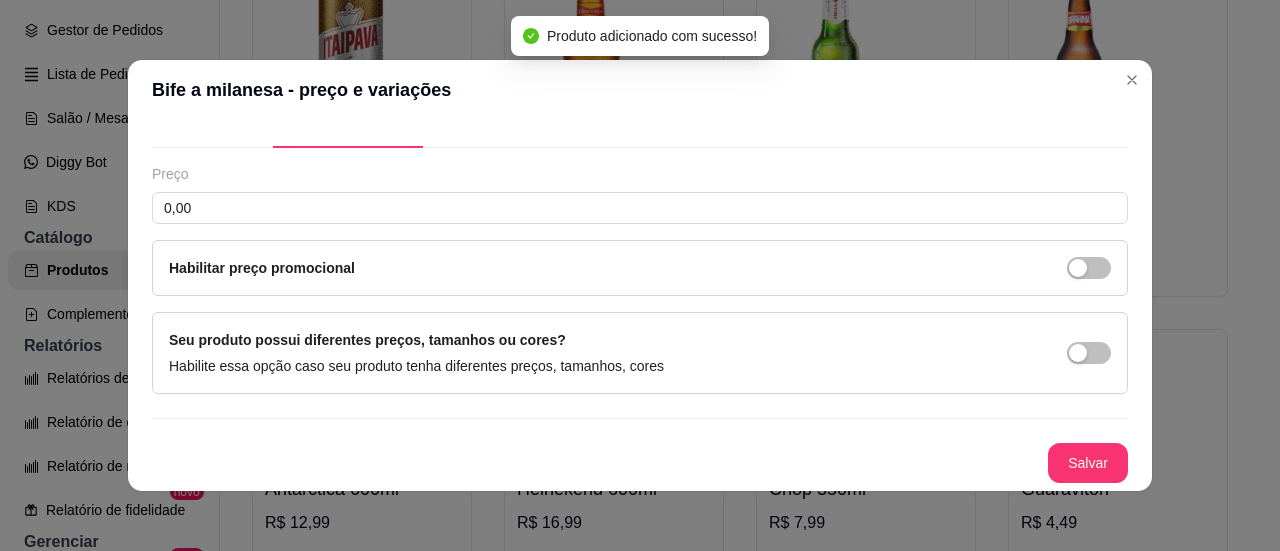 type 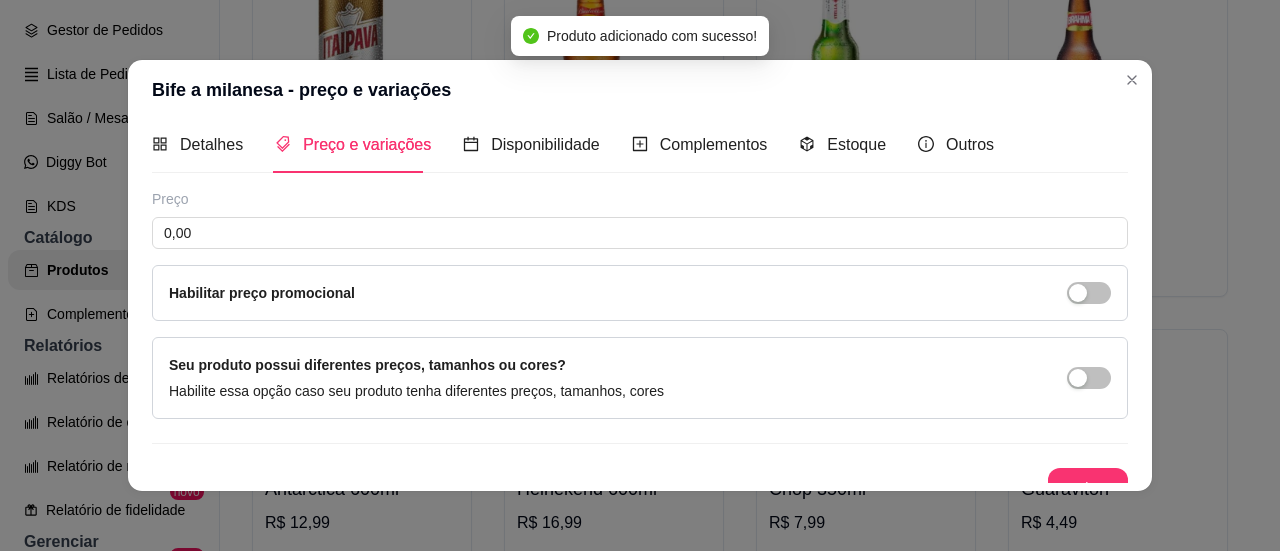 scroll, scrollTop: 0, scrollLeft: 0, axis: both 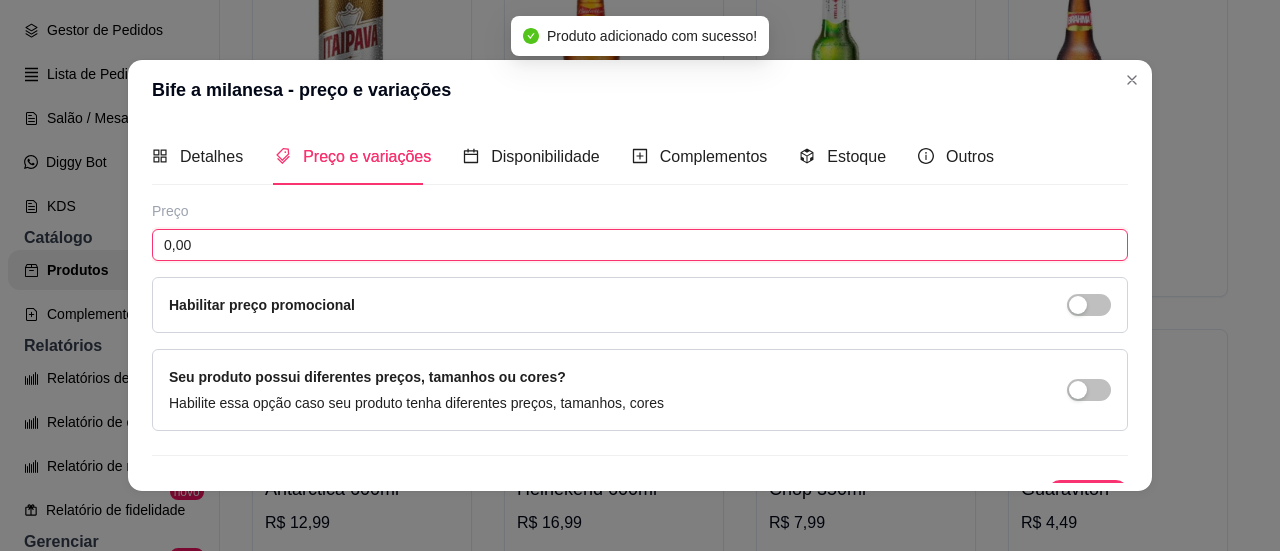 drag, startPoint x: 399, startPoint y: 253, endPoint x: 429, endPoint y: 263, distance: 31.622776 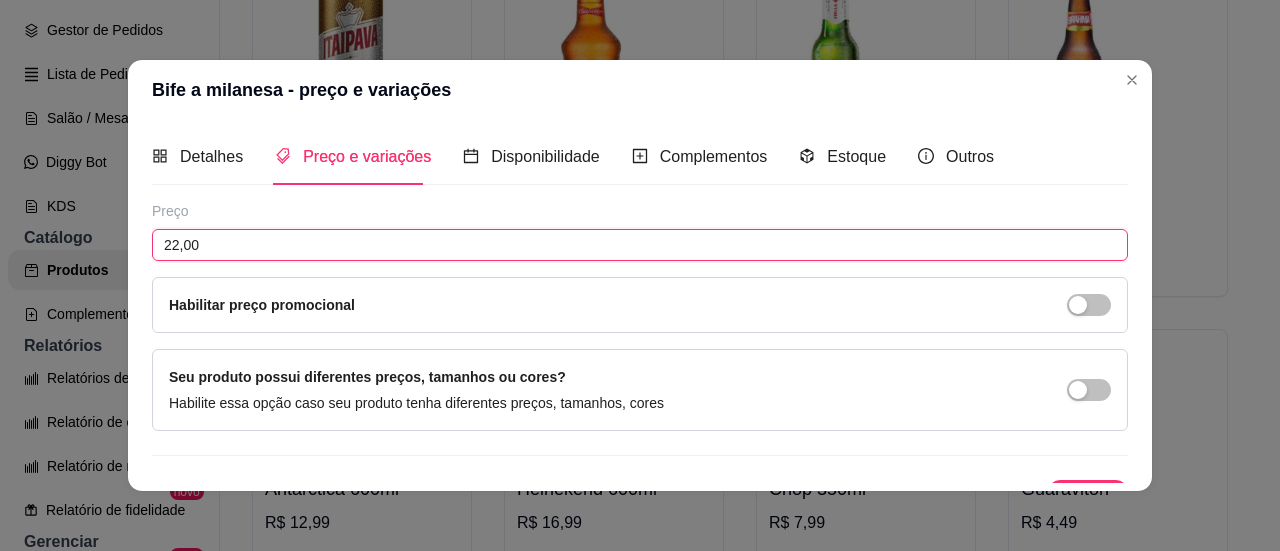 scroll, scrollTop: 34, scrollLeft: 0, axis: vertical 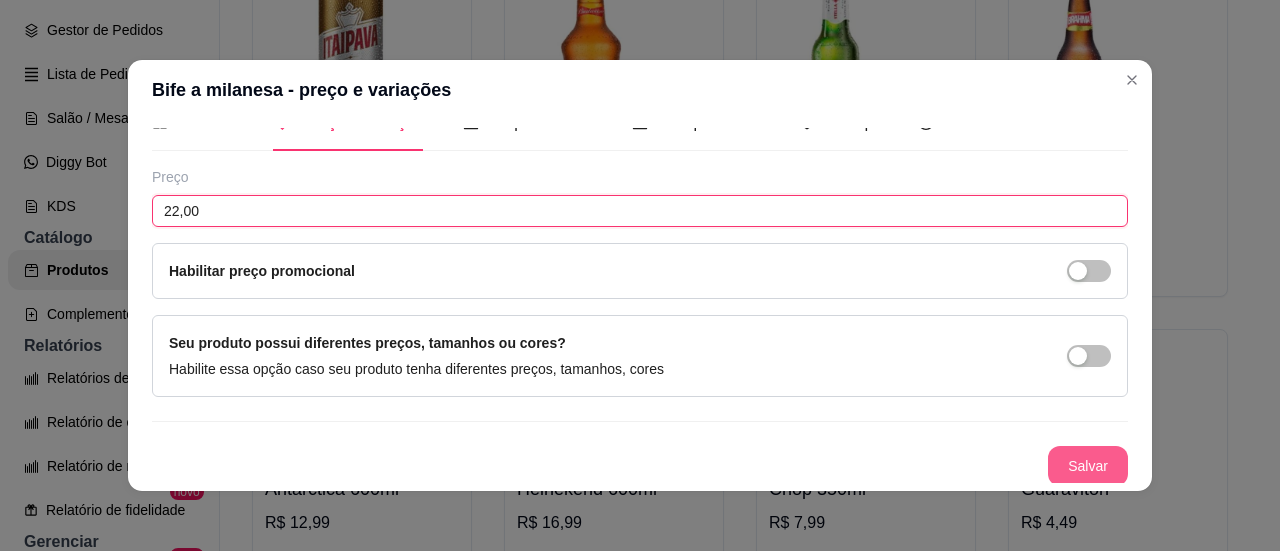 type on "22,00" 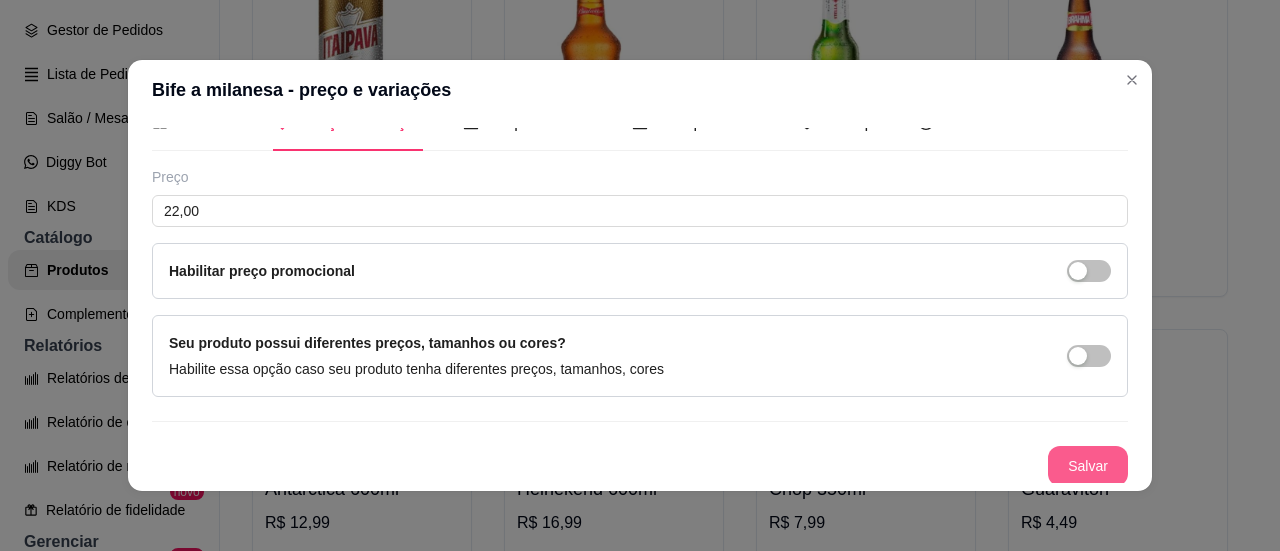 click on "Salvar" at bounding box center [1088, 466] 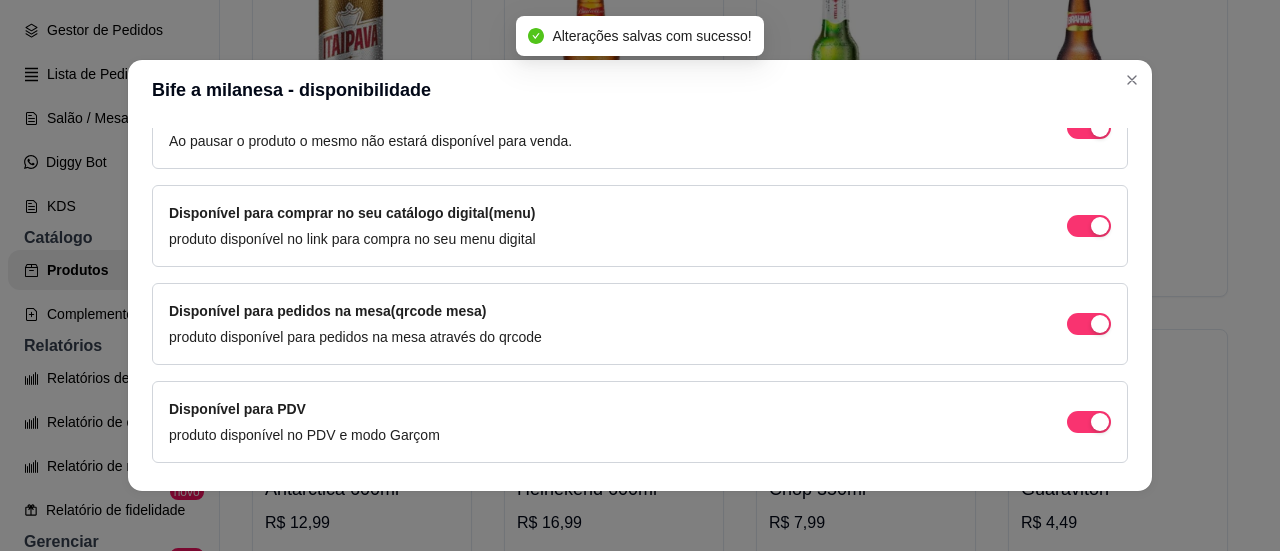 scroll, scrollTop: 0, scrollLeft: 0, axis: both 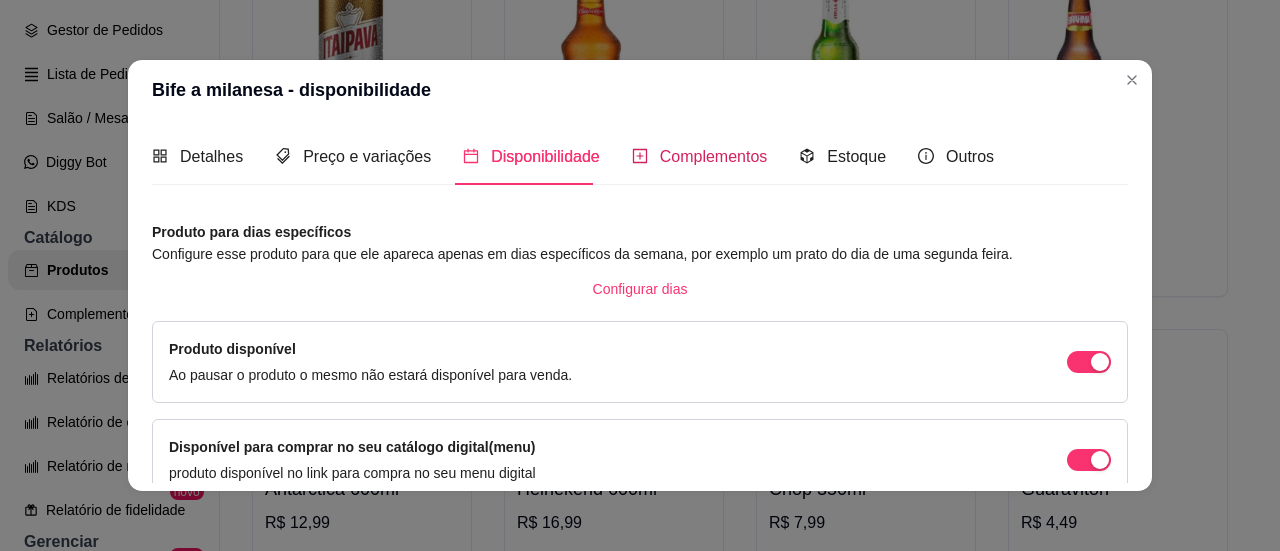 click on "Complementos" at bounding box center (714, 156) 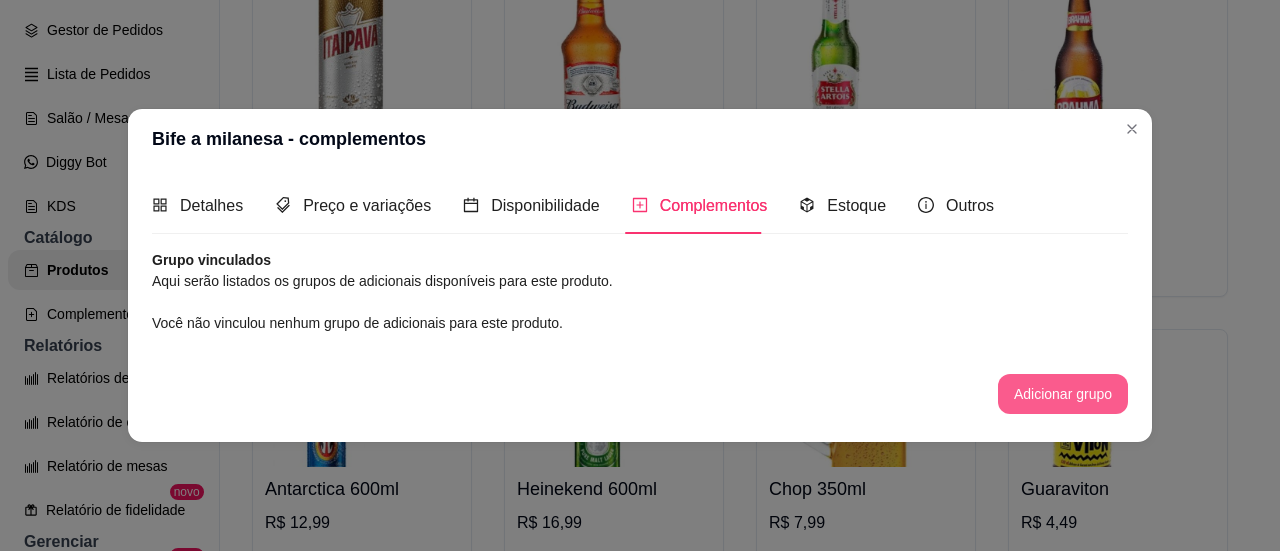 click on "Adicionar grupo" at bounding box center [1063, 394] 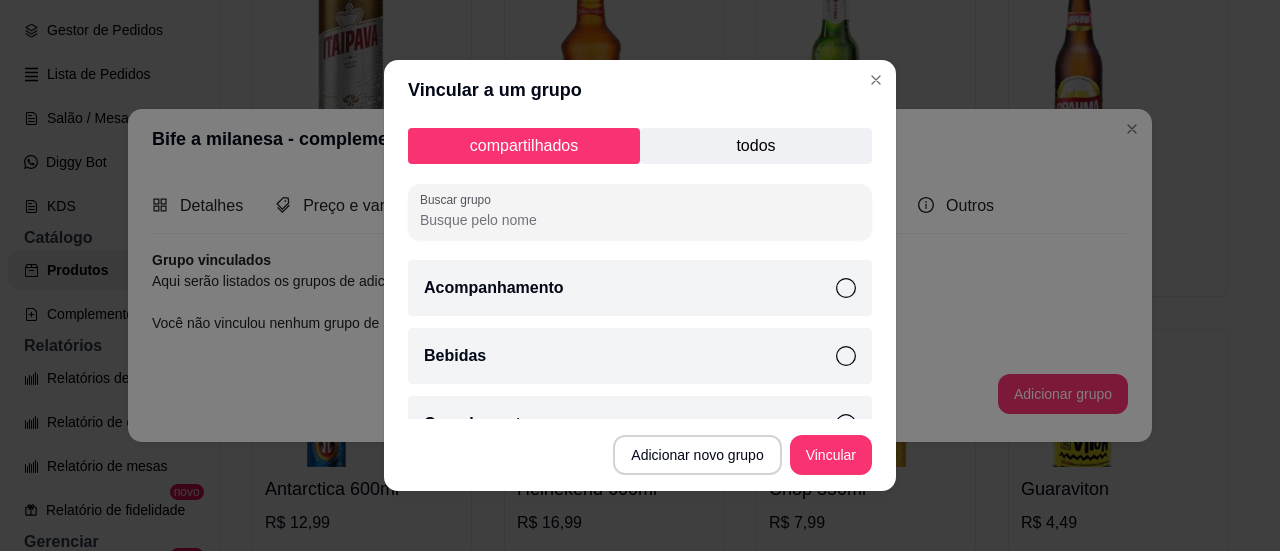 click on "Acompanhamento" at bounding box center (640, 288) 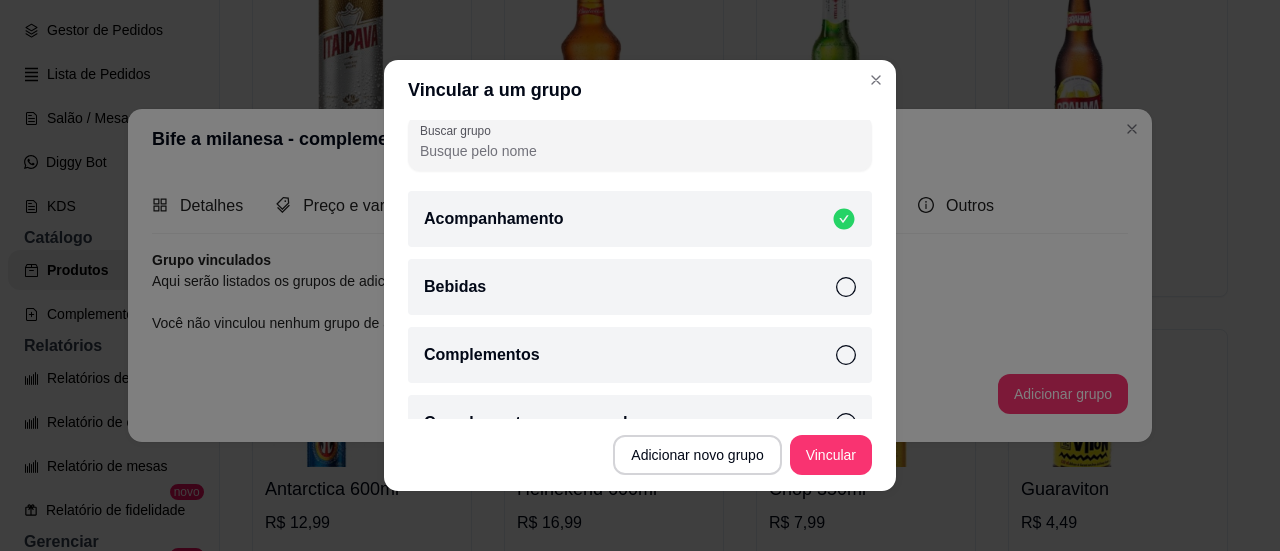 scroll, scrollTop: 100, scrollLeft: 0, axis: vertical 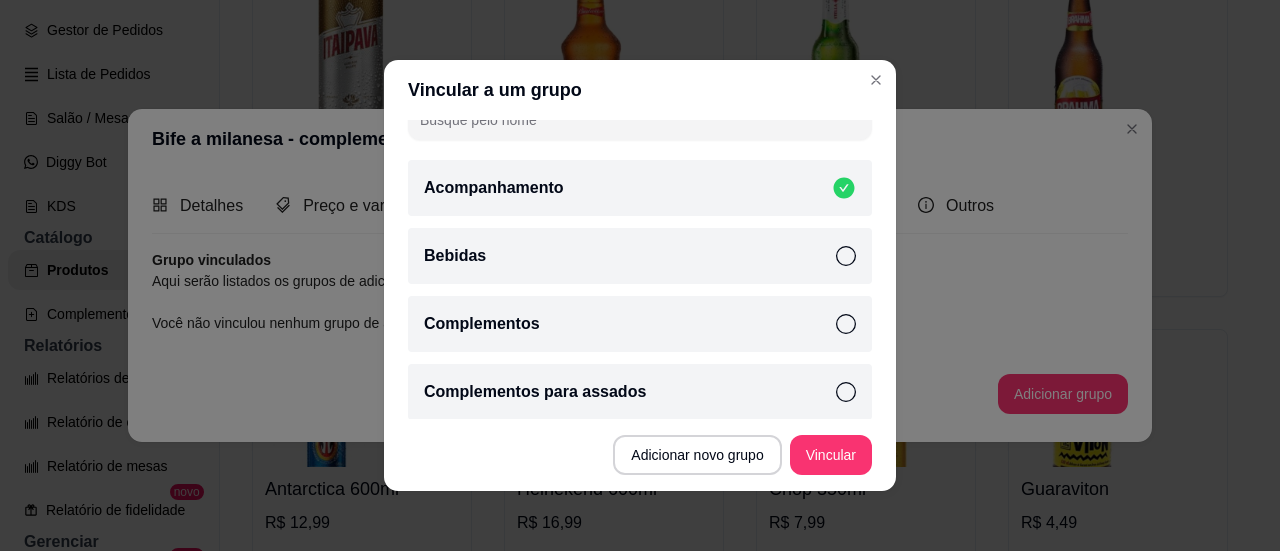 click on "Bebidas" at bounding box center [640, 256] 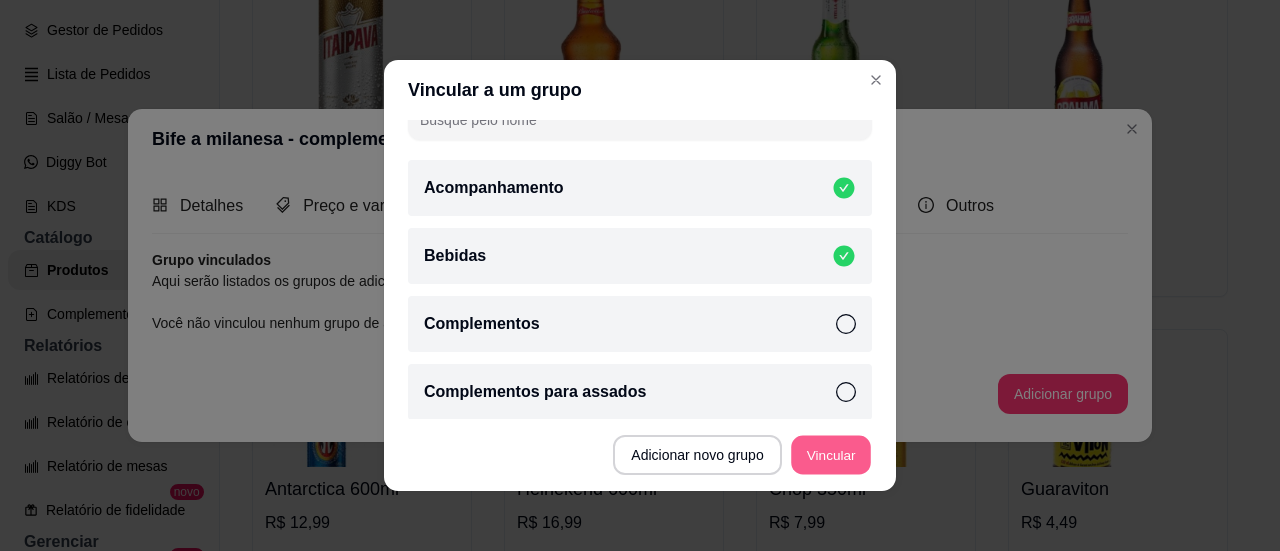 click on "Vincular" at bounding box center [831, 455] 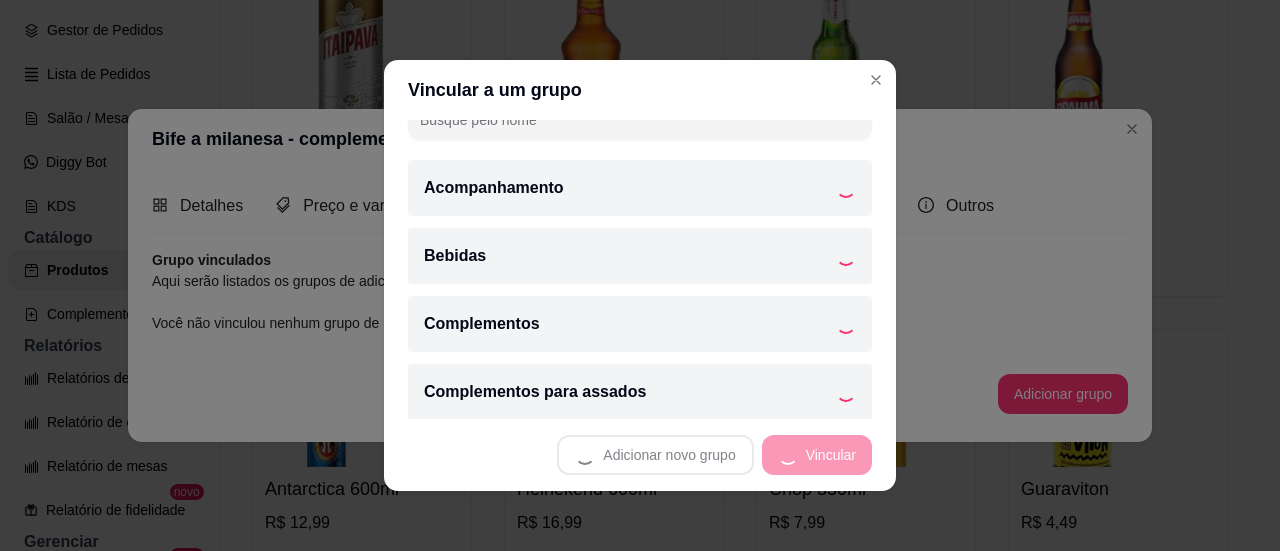 scroll, scrollTop: 40, scrollLeft: 0, axis: vertical 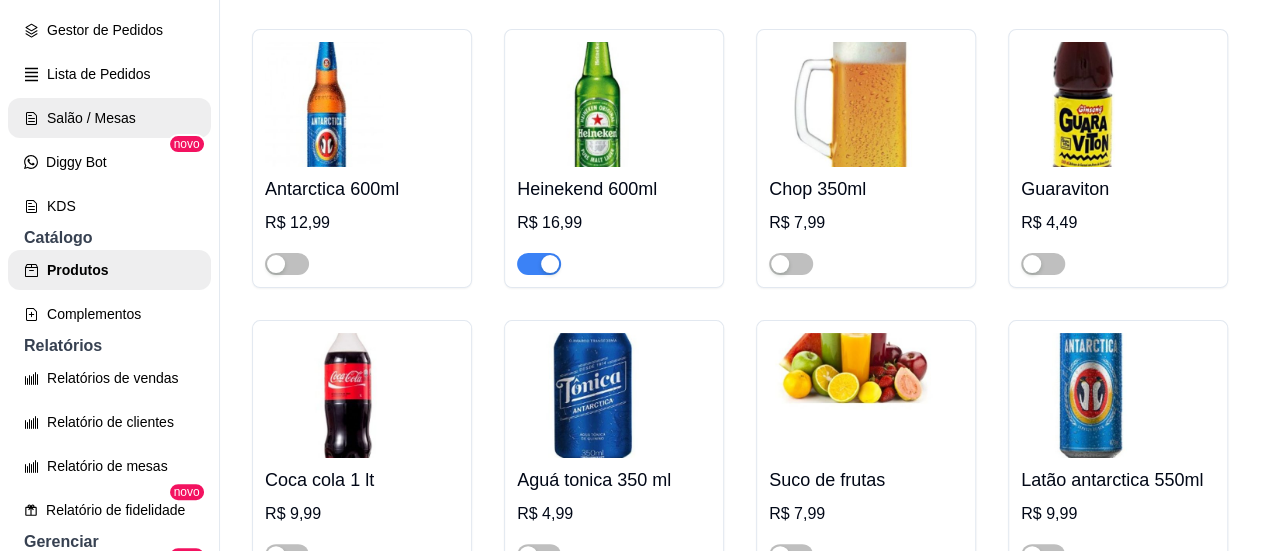 click on "Salão / Mesas" at bounding box center (109, 118) 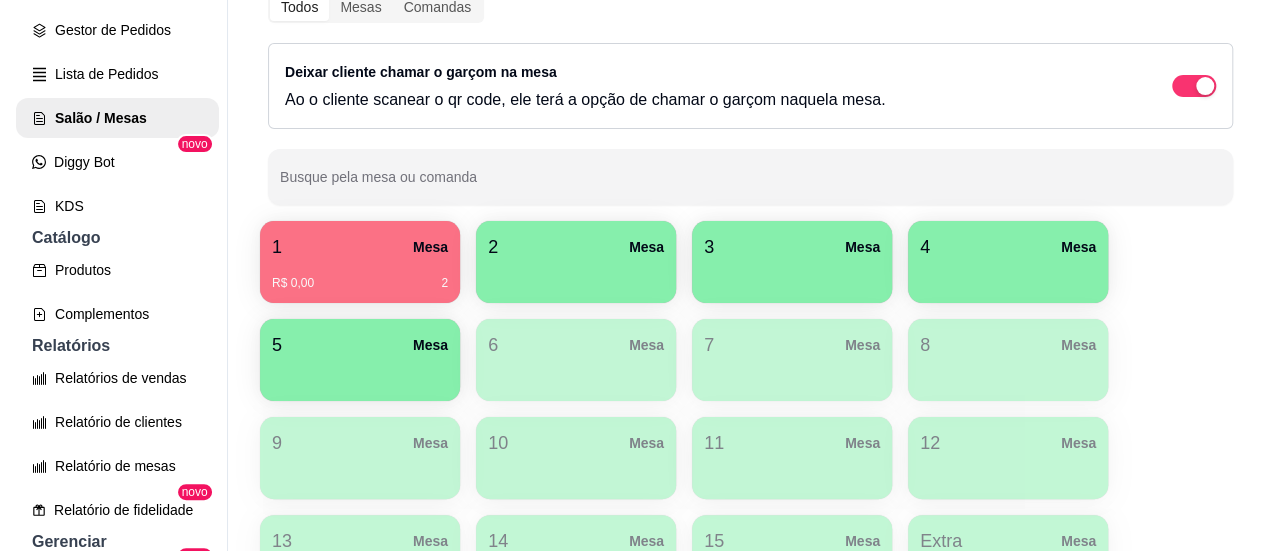 scroll, scrollTop: 400, scrollLeft: 0, axis: vertical 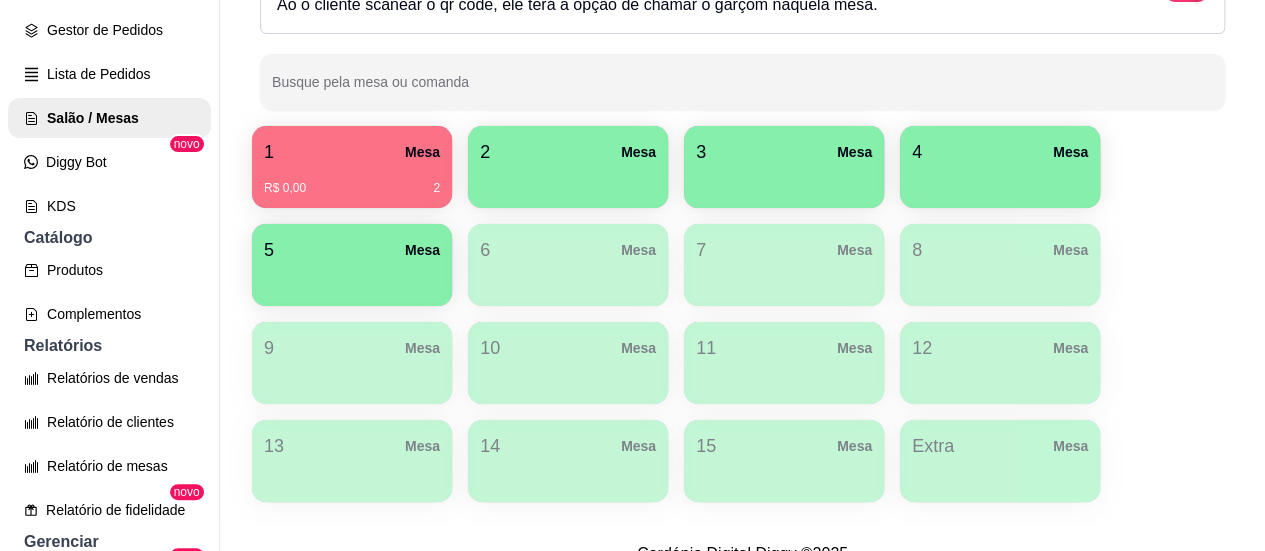 click on "R$ 0,00 2" at bounding box center (352, 181) 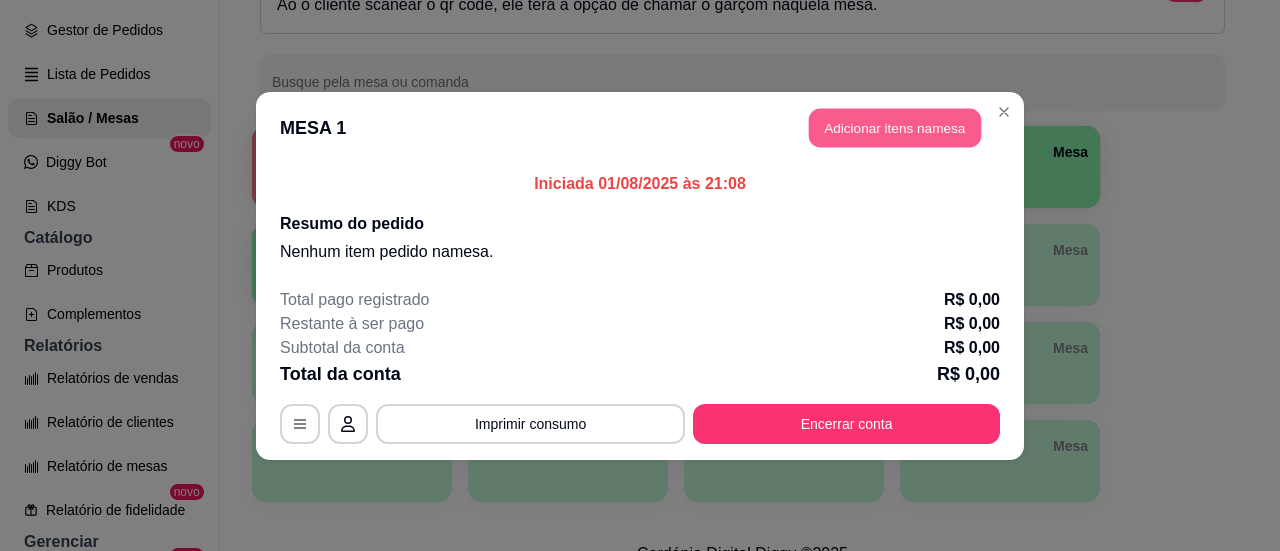 click on "Adicionar itens na  mesa" at bounding box center [895, 127] 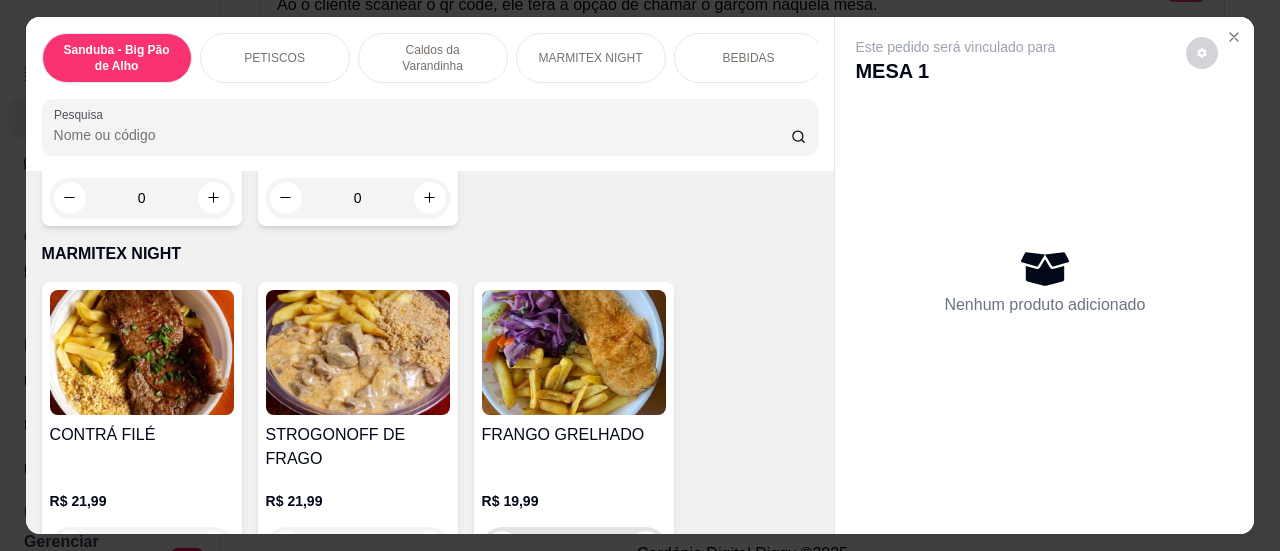 scroll, scrollTop: 2700, scrollLeft: 0, axis: vertical 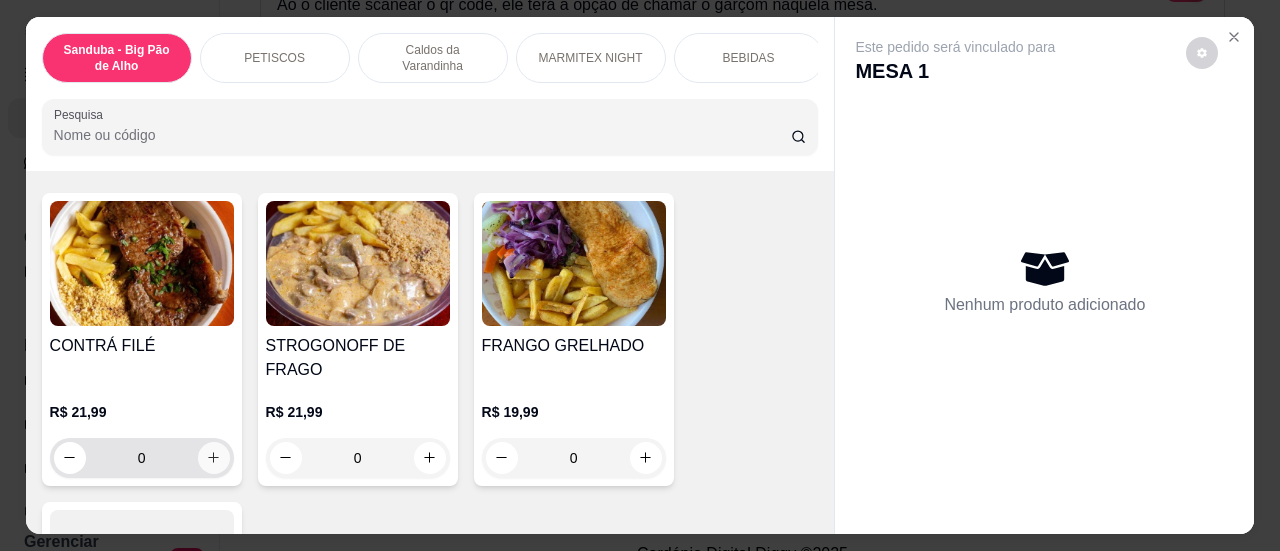 click at bounding box center [214, 458] 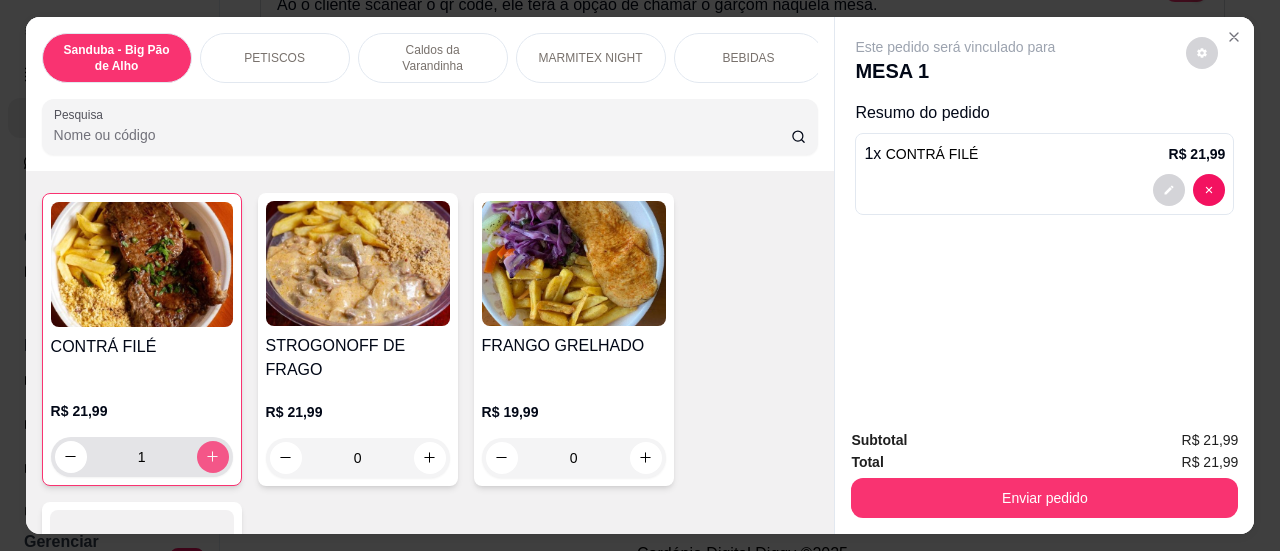 click 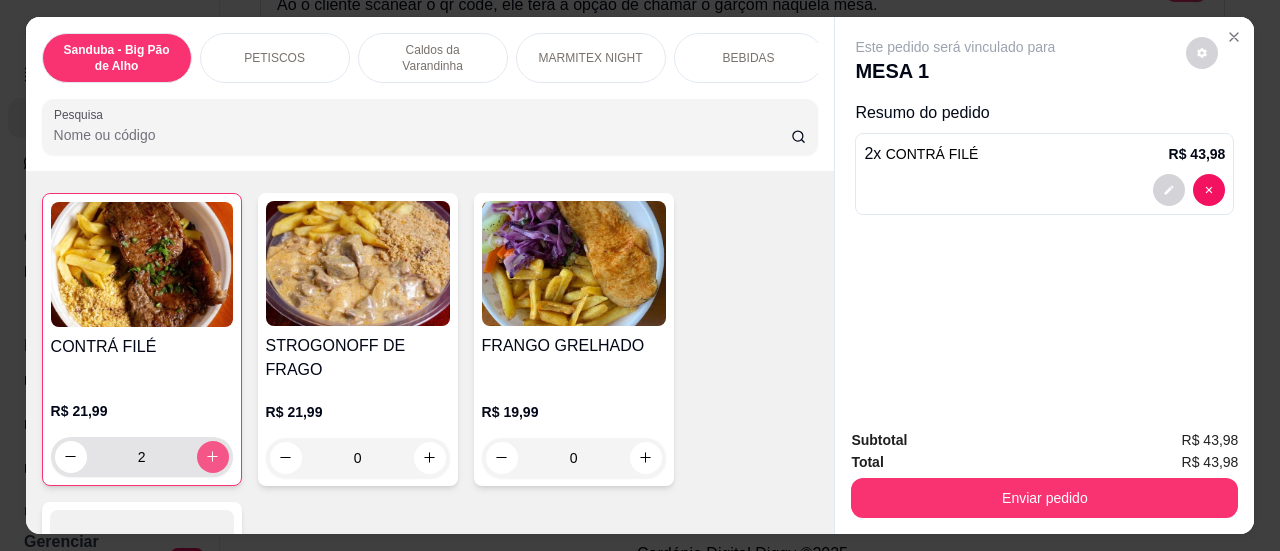 click 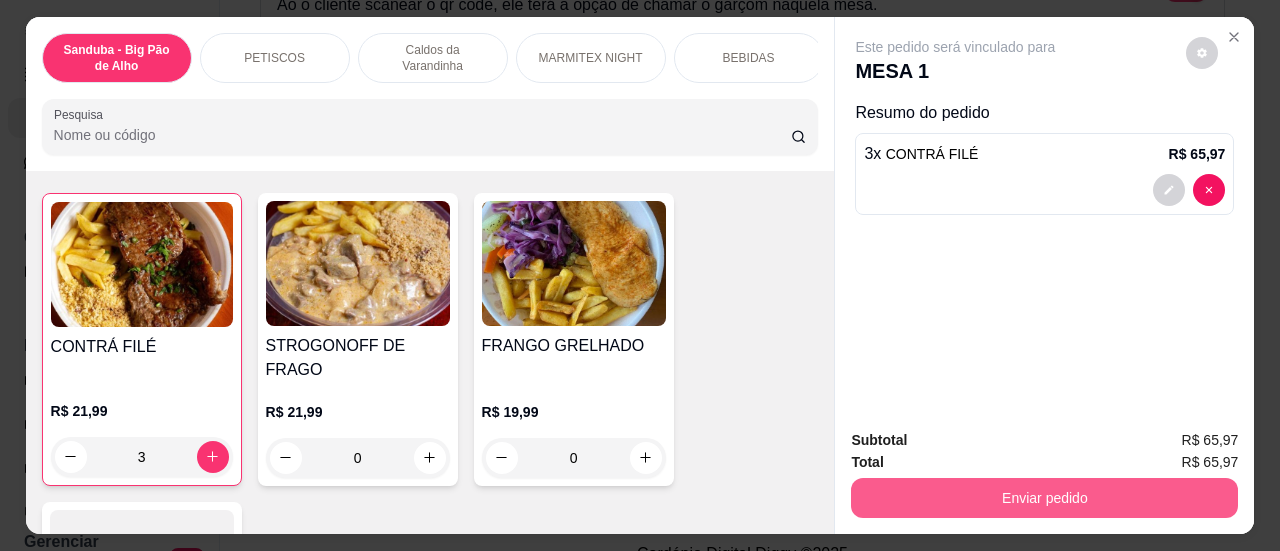click on "Enviar pedido" at bounding box center (1044, 498) 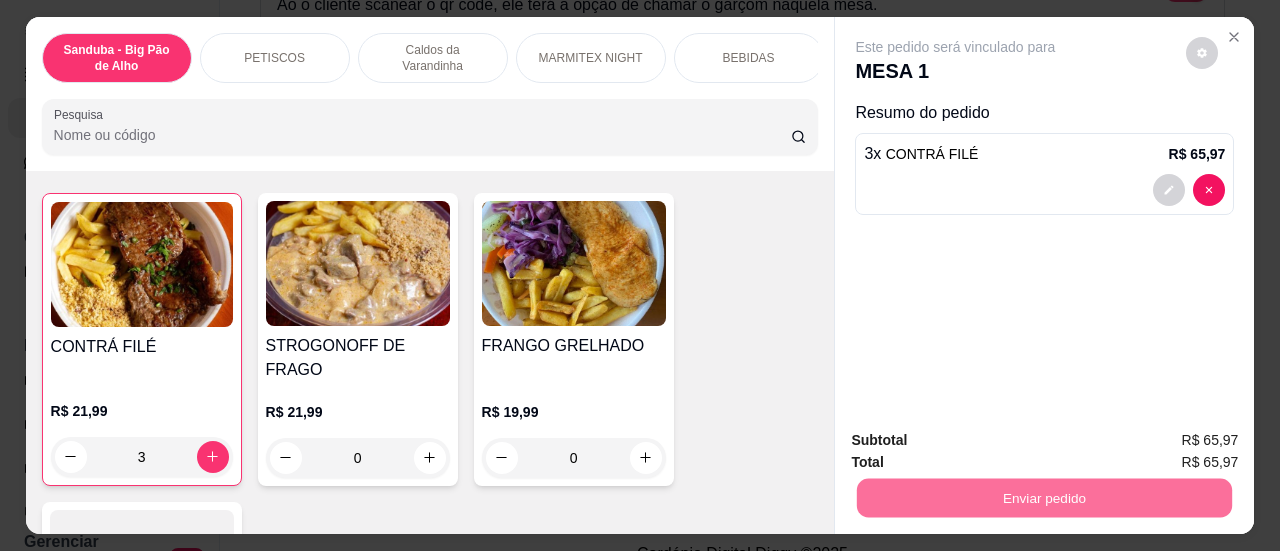 click on "Sim, quero registrar" at bounding box center (1168, 442) 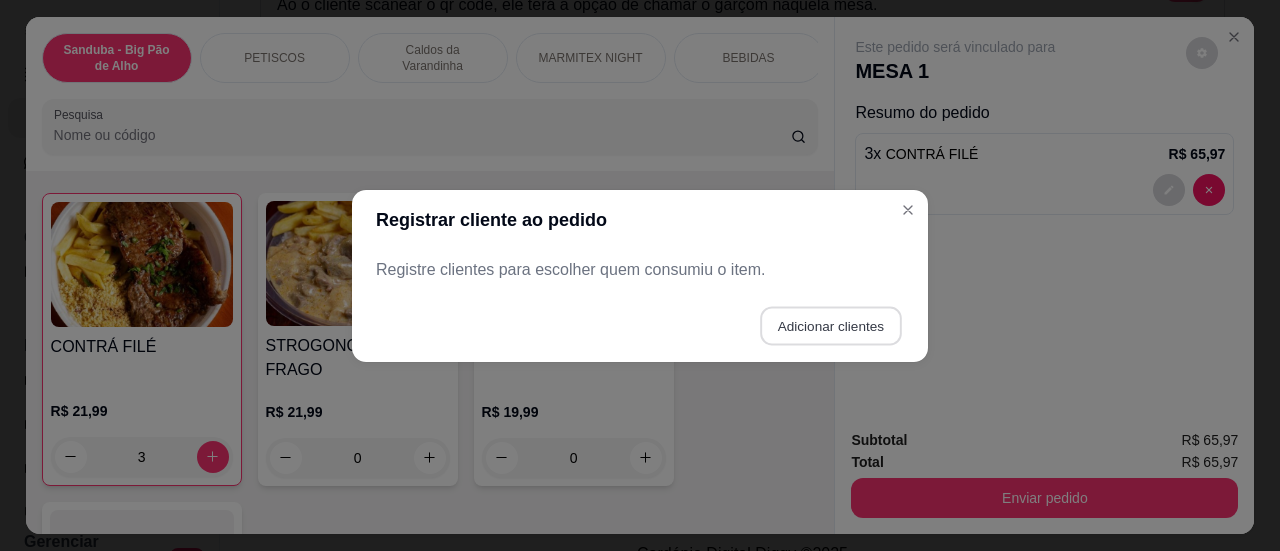 click on "Adicionar clientes" at bounding box center (830, 325) 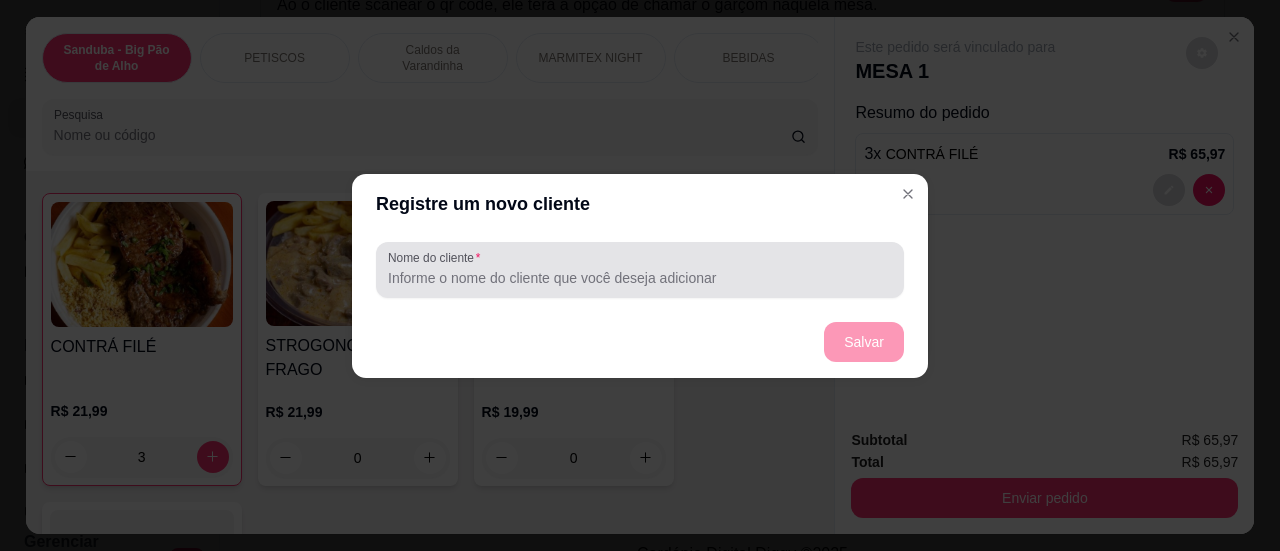 click on "Nome do cliente" at bounding box center [640, 278] 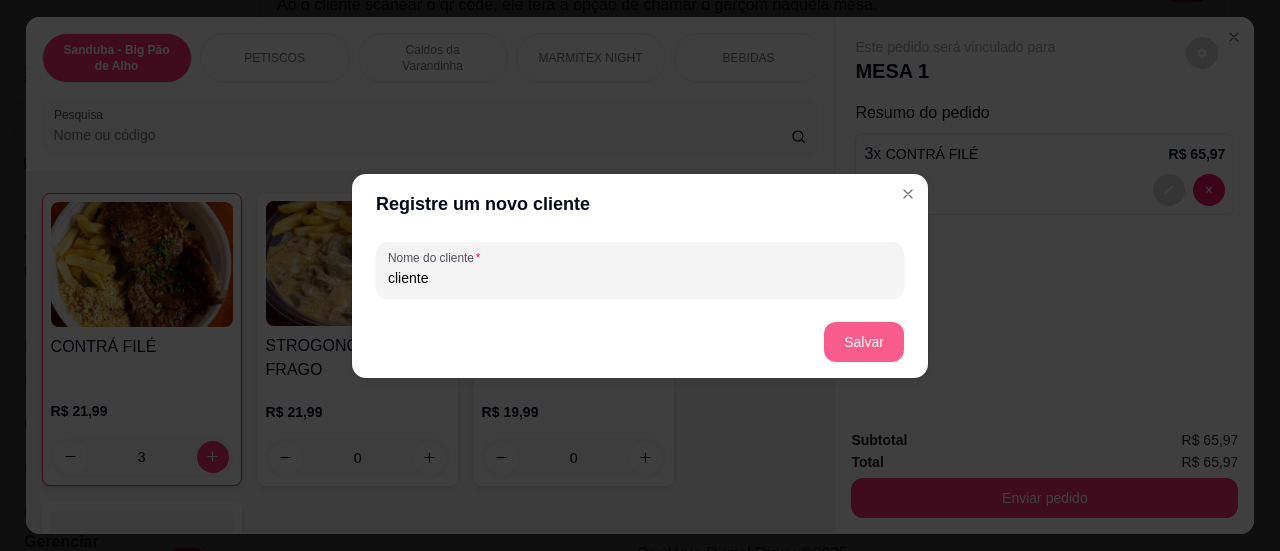 type on "cliente" 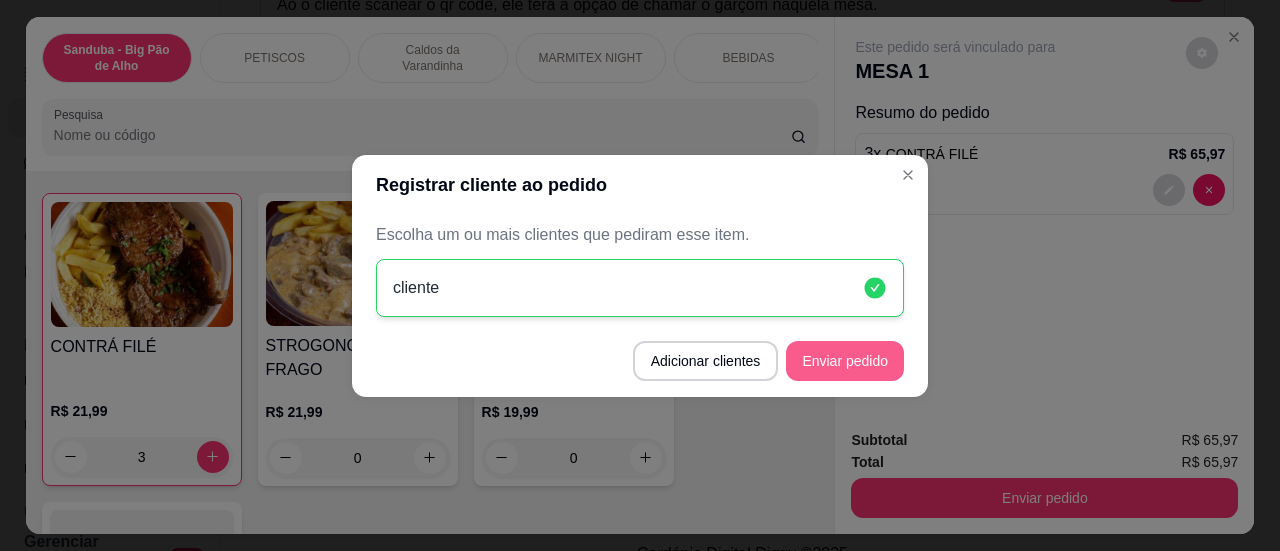 click on "Enviar pedido" at bounding box center (845, 361) 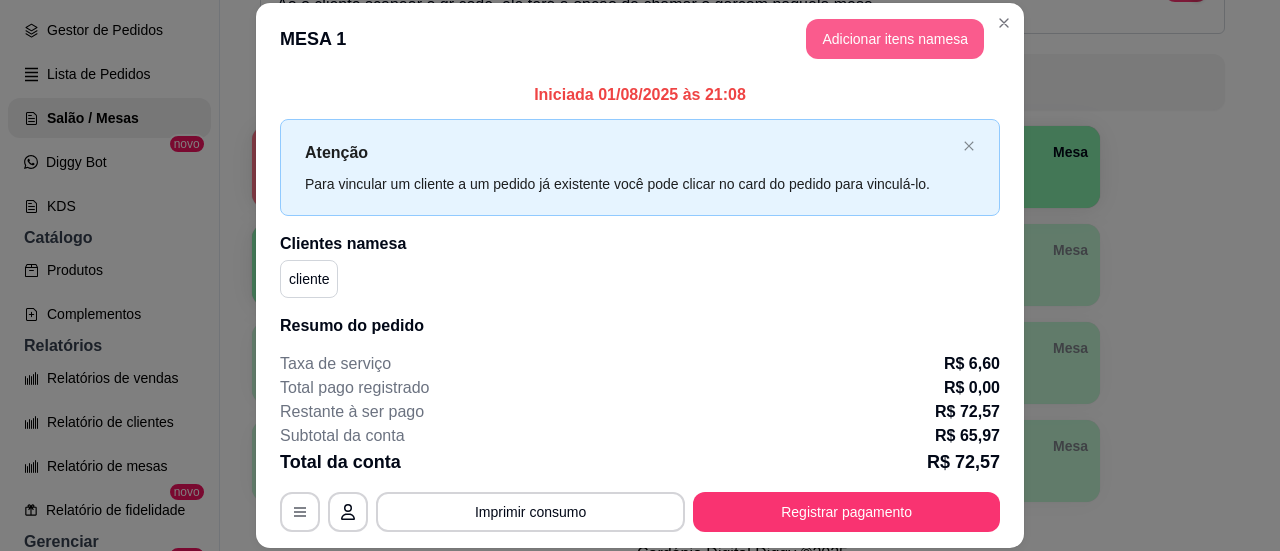 click on "Adicionar itens na  mesa" at bounding box center (895, 39) 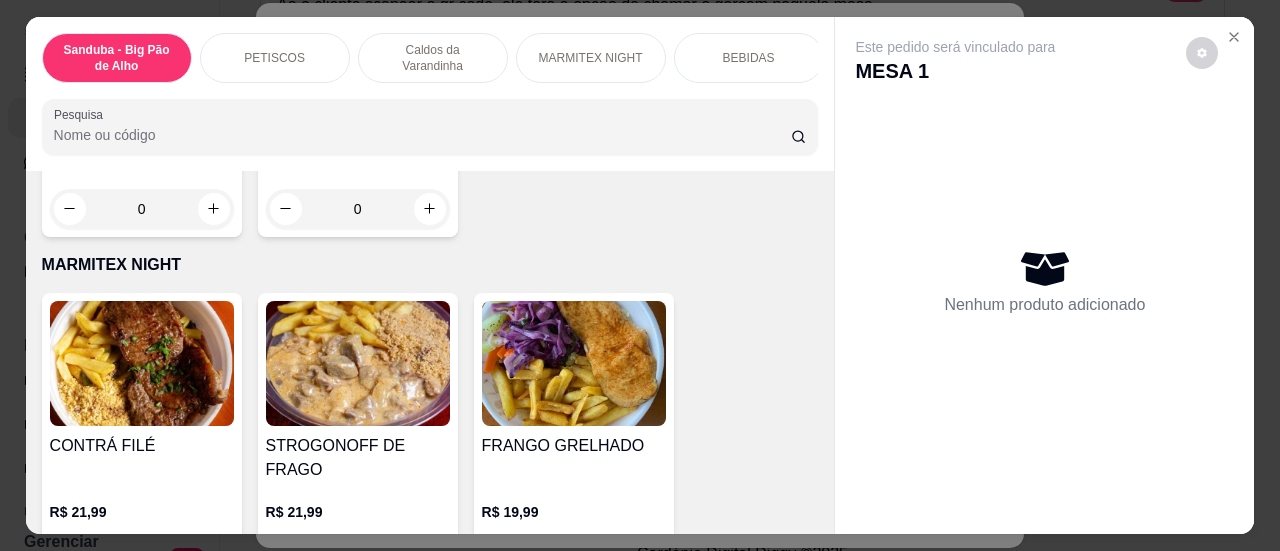 scroll, scrollTop: 2700, scrollLeft: 0, axis: vertical 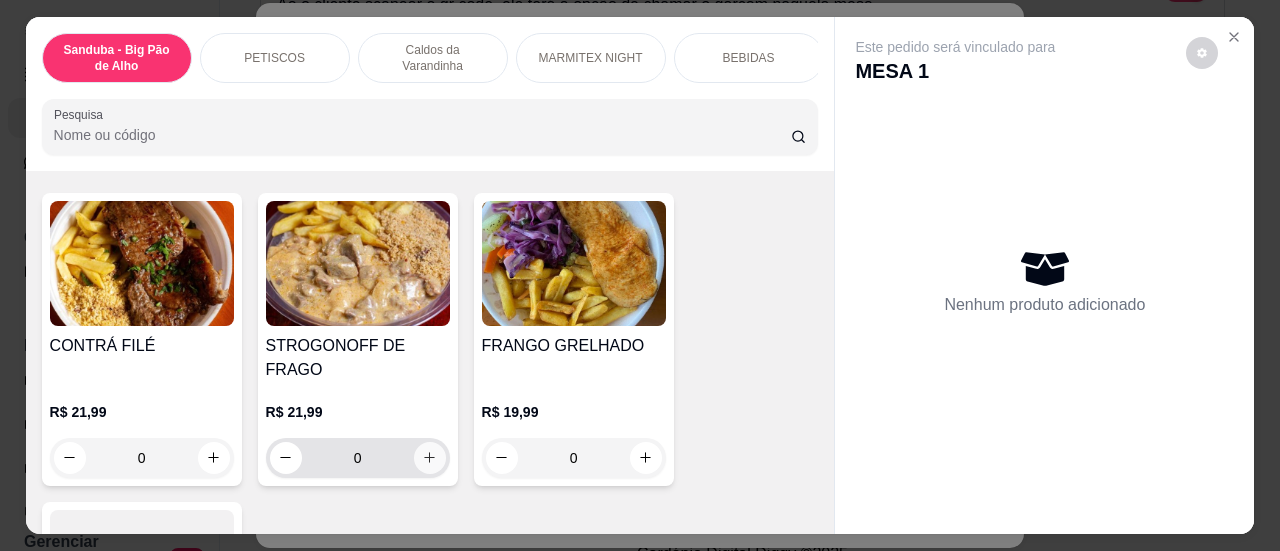 click 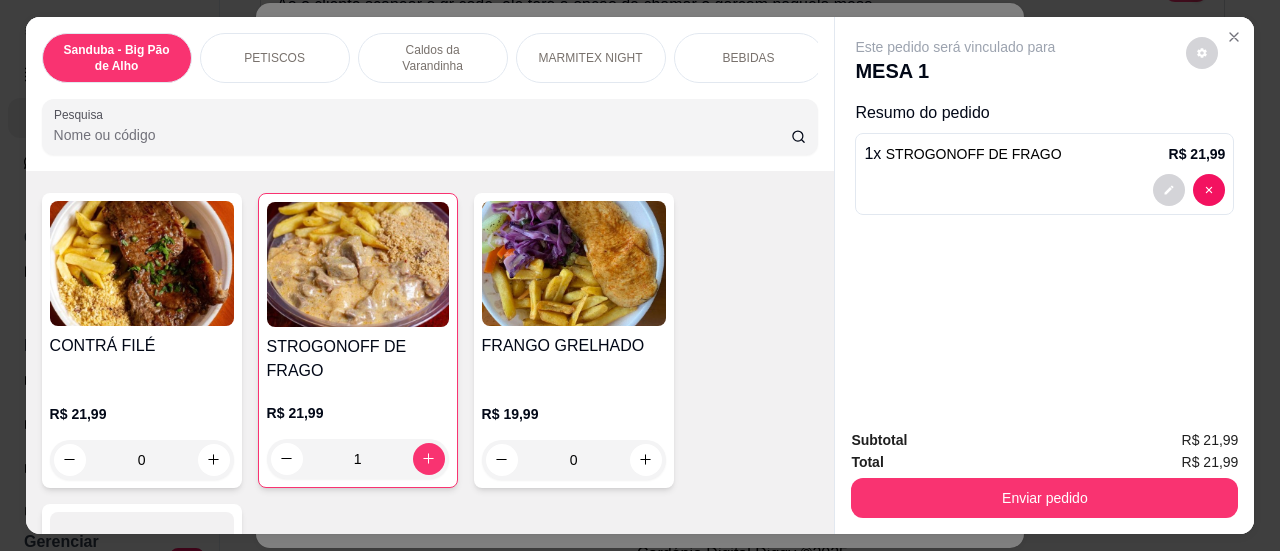 scroll, scrollTop: 3000, scrollLeft: 0, axis: vertical 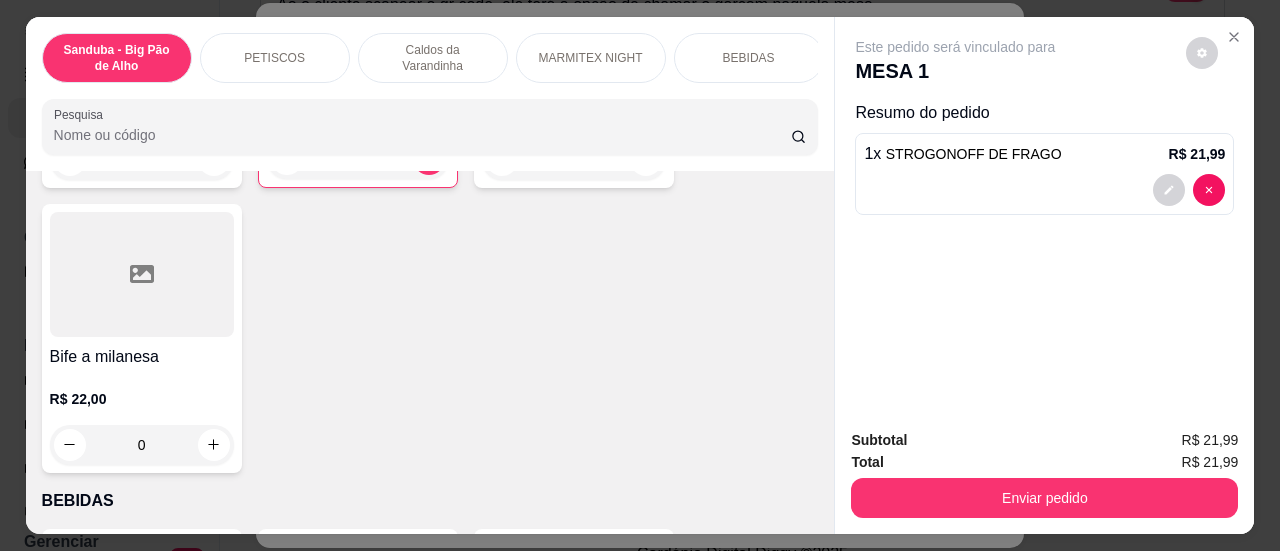click on "0" at bounding box center (142, 445) 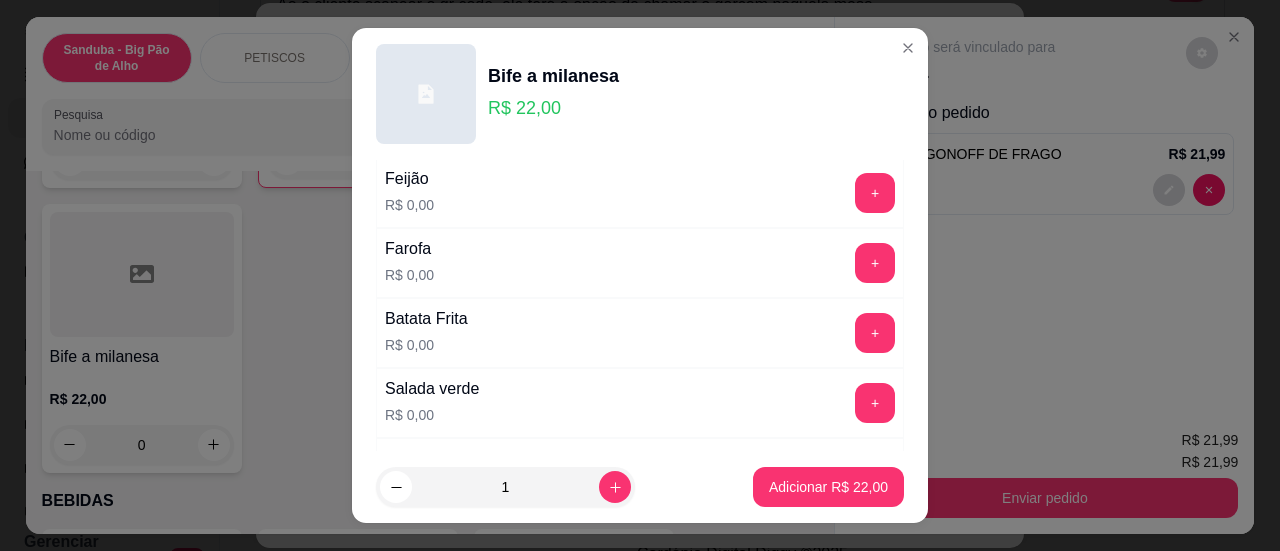 scroll, scrollTop: 895, scrollLeft: 0, axis: vertical 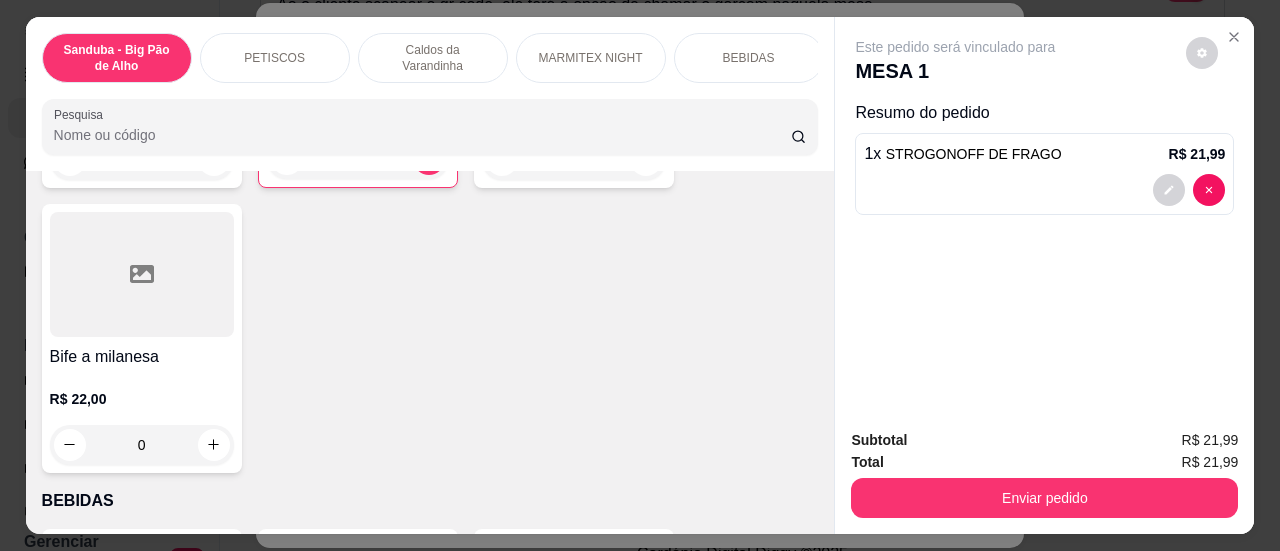 click on "0" at bounding box center [142, 445] 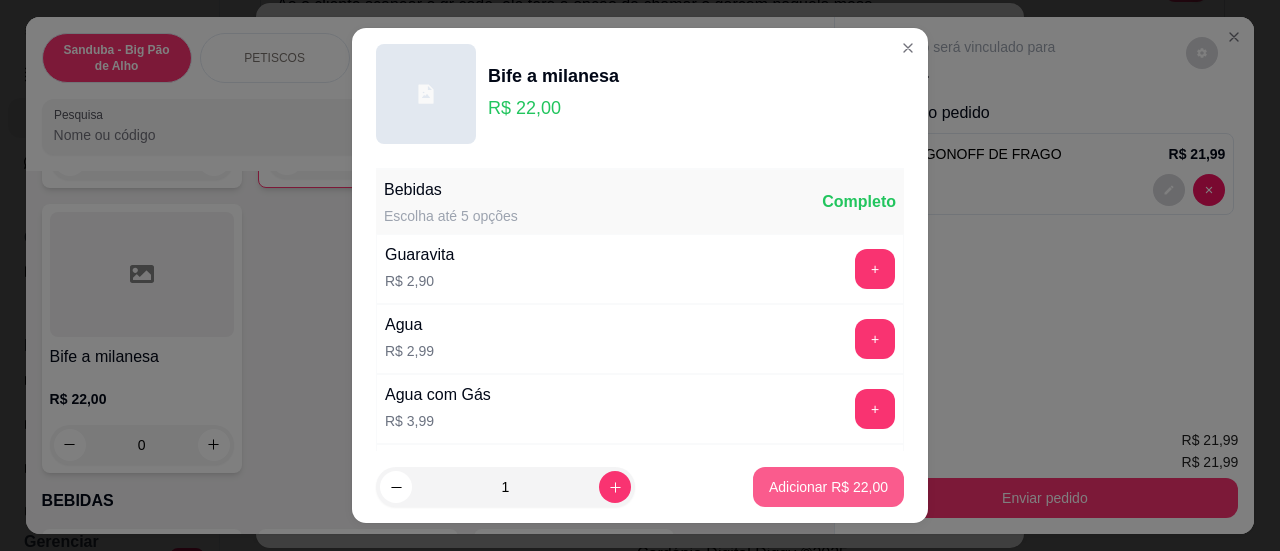 click on "Adicionar   R$ 22,00" at bounding box center (828, 487) 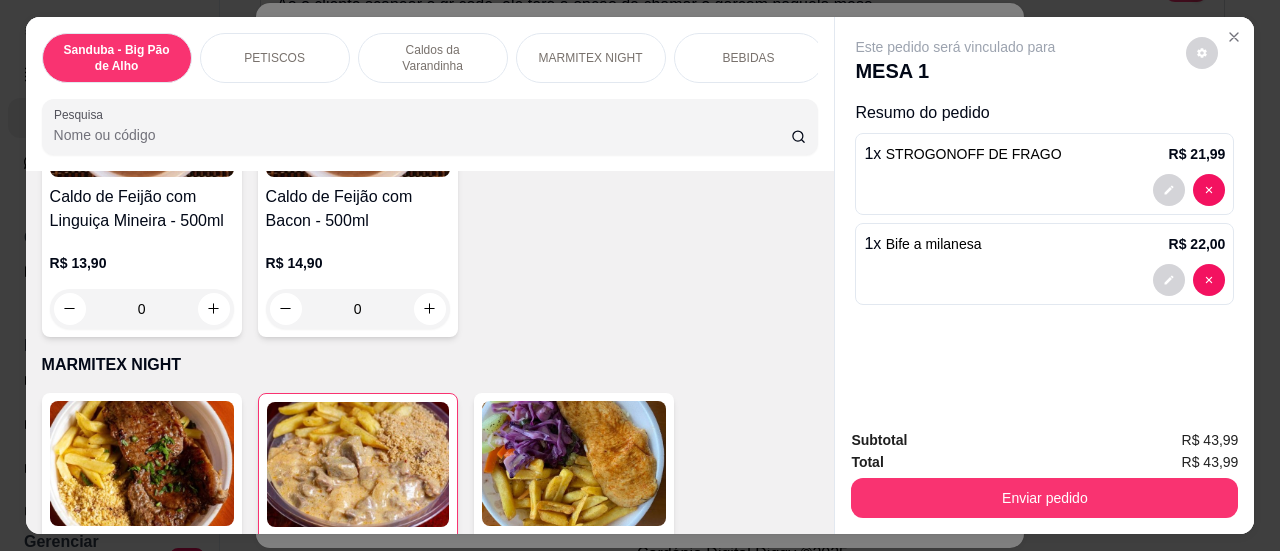 scroll, scrollTop: 2700, scrollLeft: 0, axis: vertical 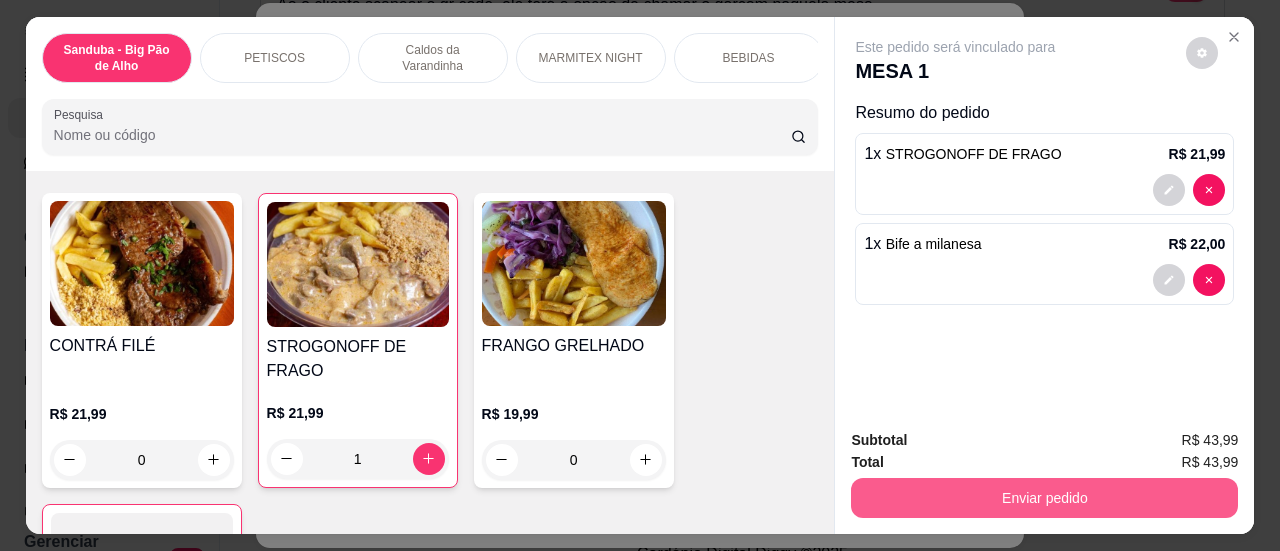 click on "Enviar pedido" at bounding box center (1044, 498) 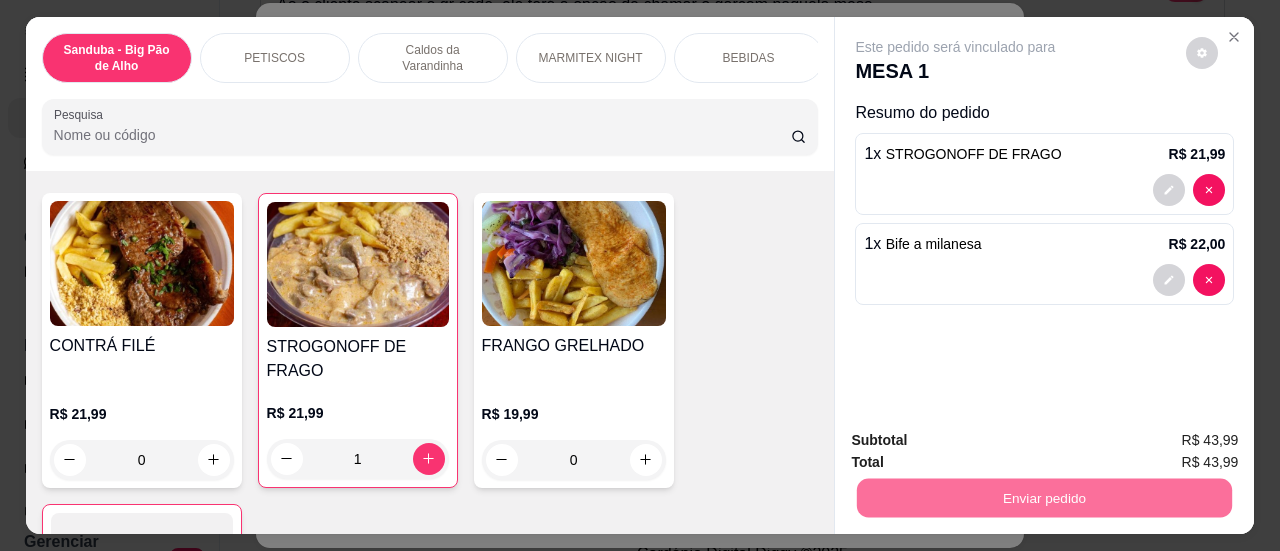 click on "Sim, quero registrar" at bounding box center [1168, 442] 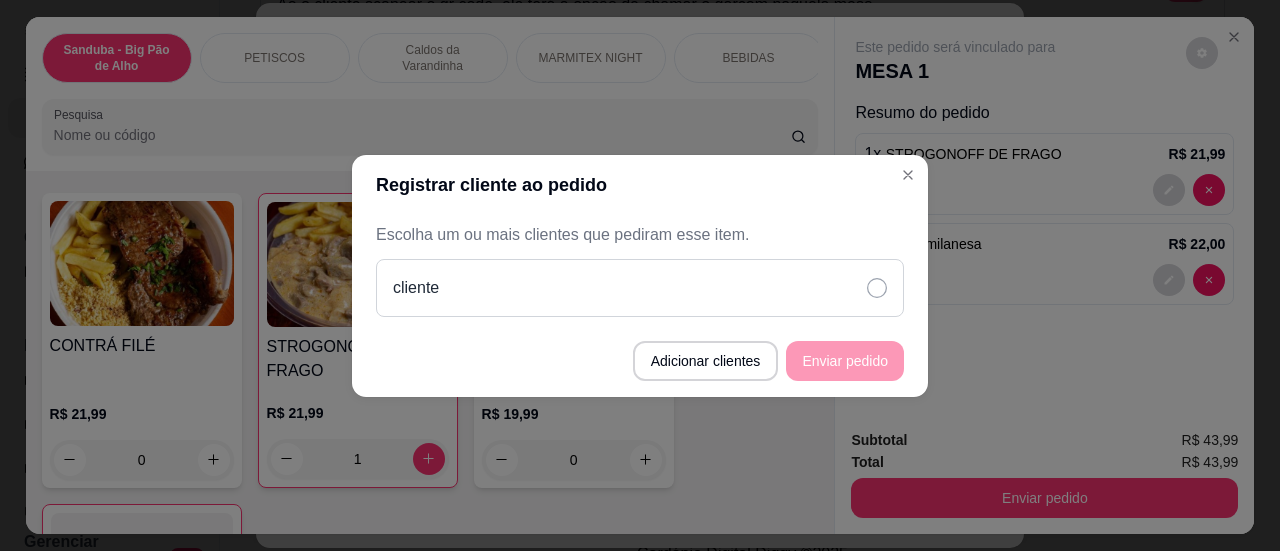 drag, startPoint x: 862, startPoint y: 296, endPoint x: 866, endPoint y: 337, distance: 41.19466 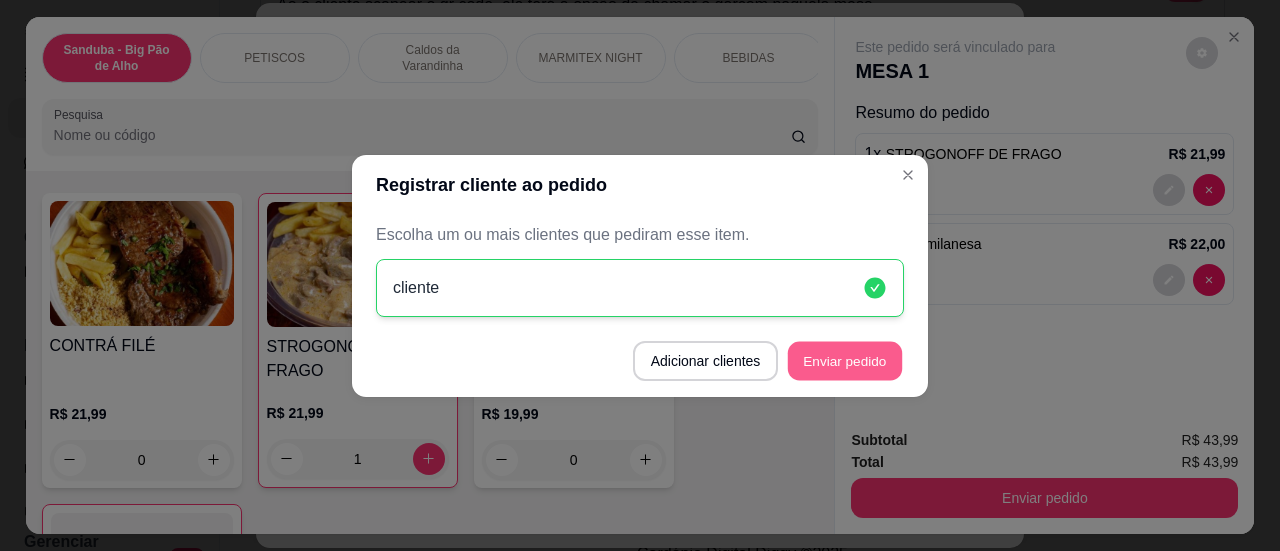 click on "Enviar pedido" at bounding box center (845, 360) 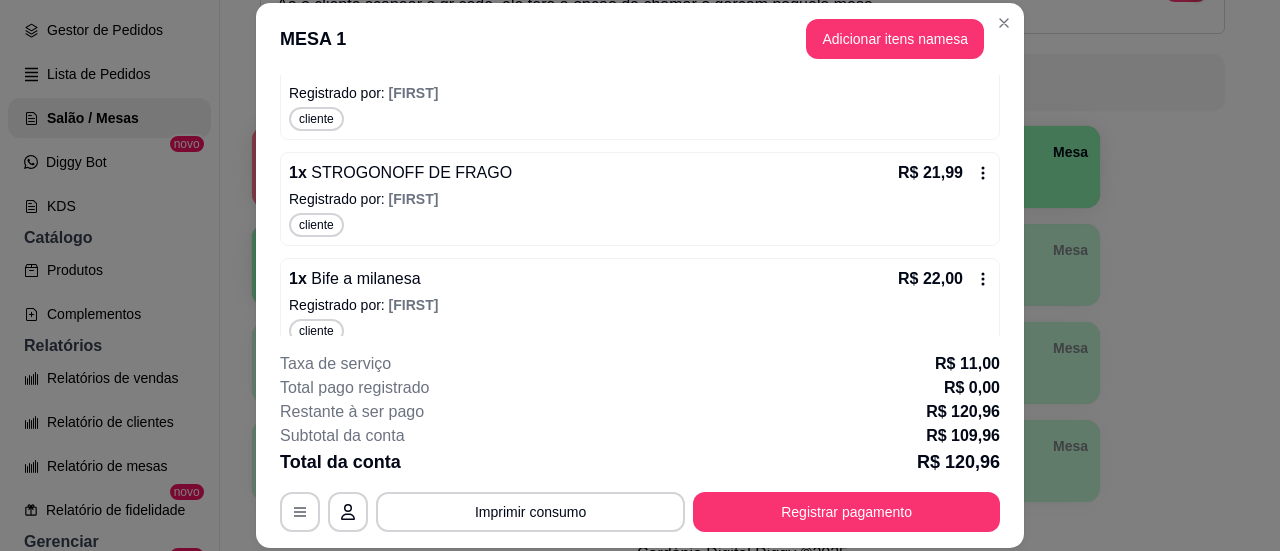 scroll, scrollTop: 320, scrollLeft: 0, axis: vertical 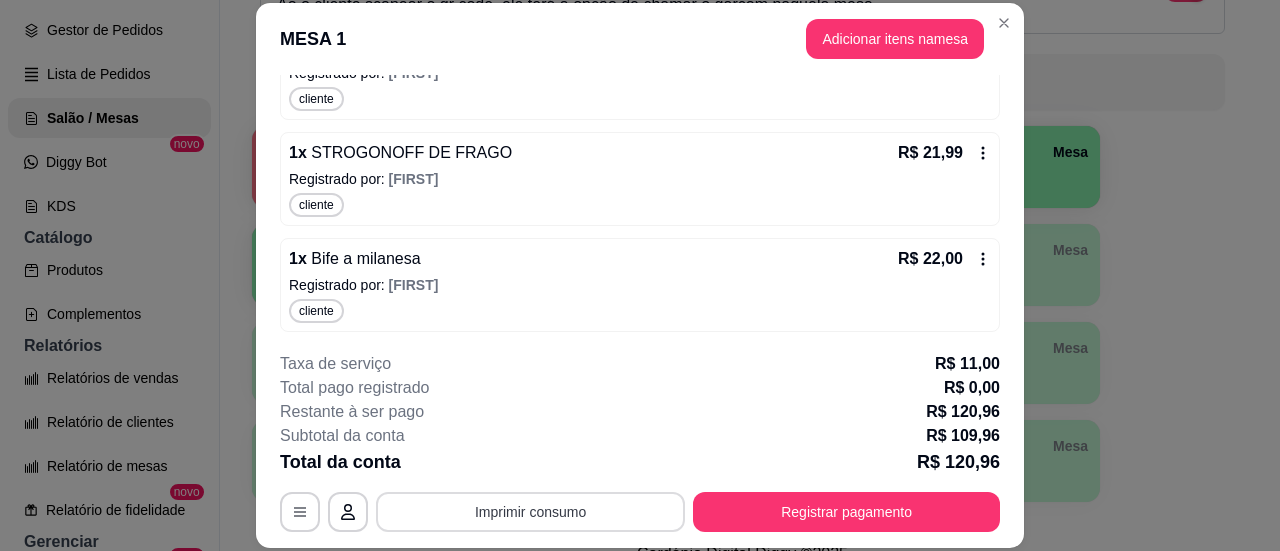 click on "Imprimir consumo" at bounding box center [530, 512] 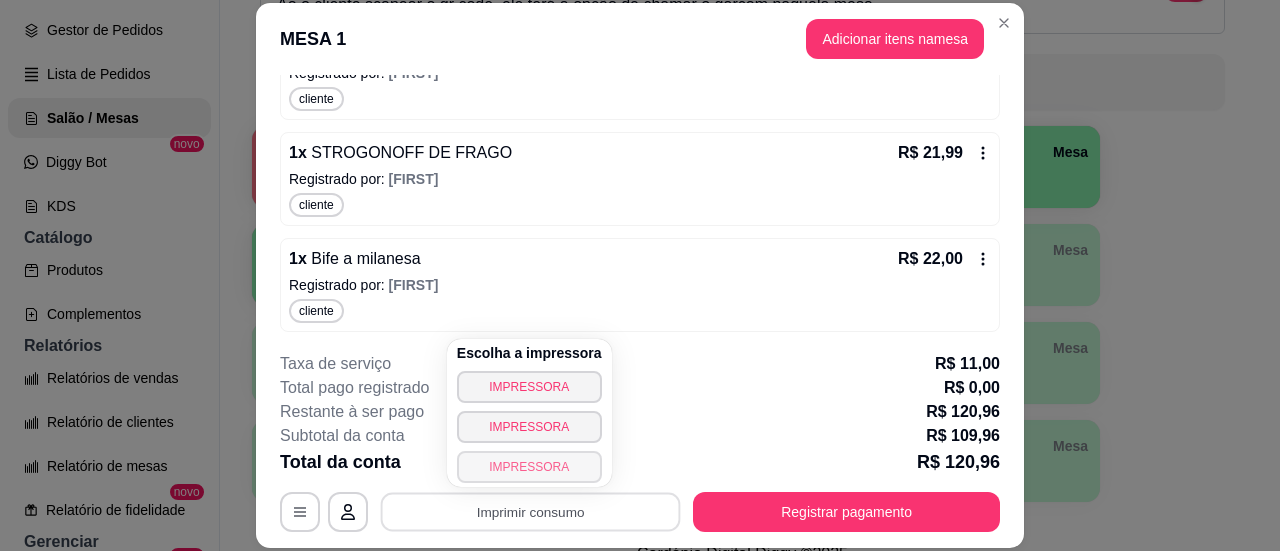 click on "IMPRESSORA" at bounding box center (529, 467) 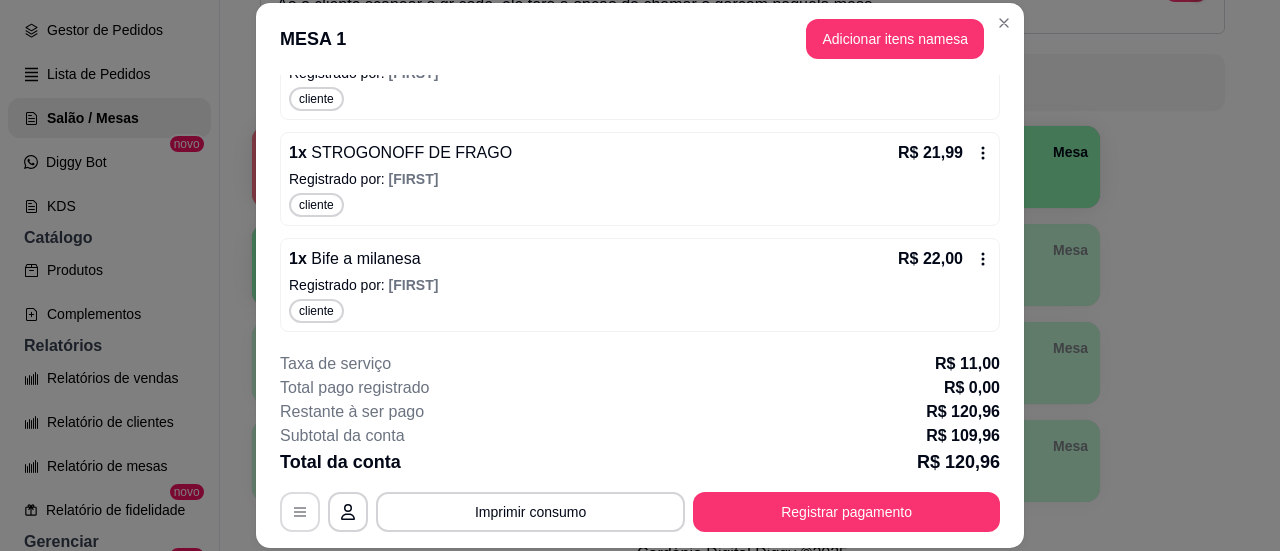 click at bounding box center (300, 512) 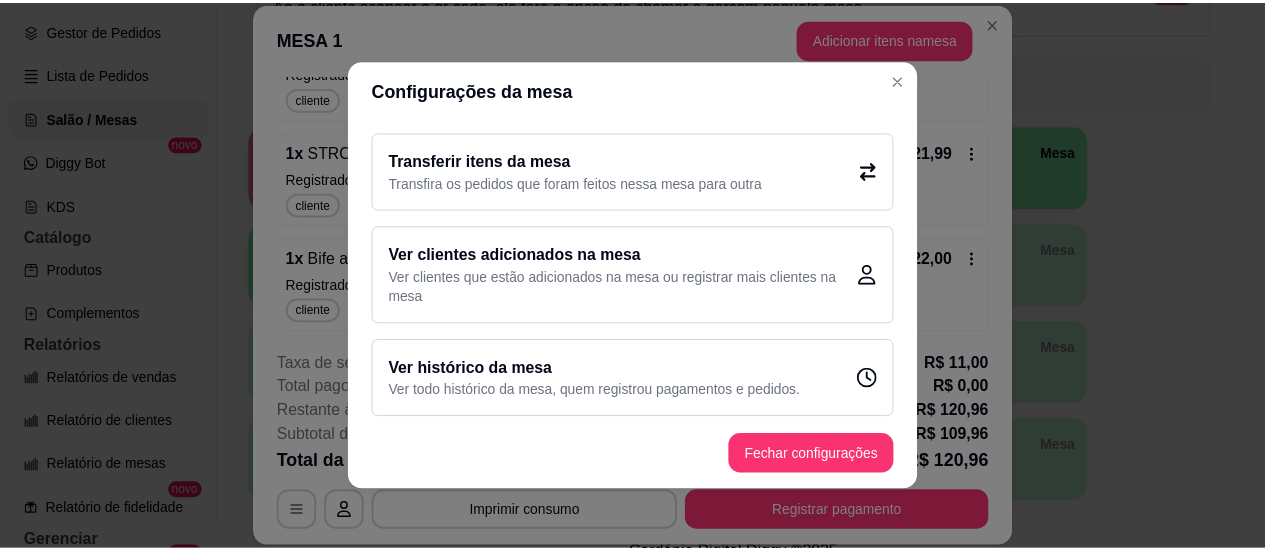 scroll, scrollTop: 178, scrollLeft: 0, axis: vertical 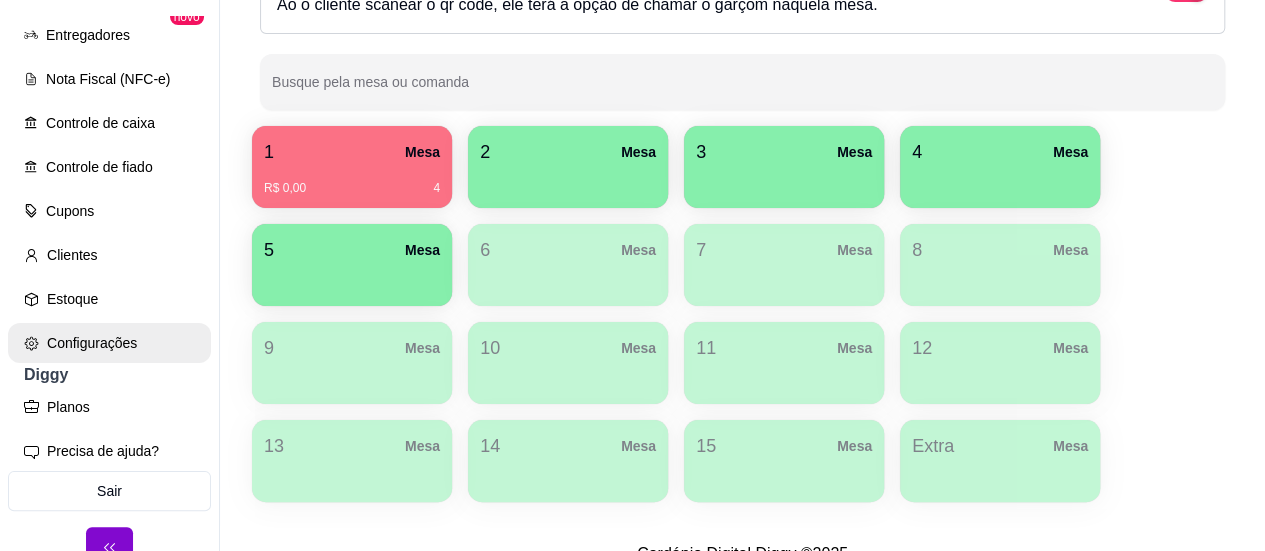click on "Configurações" at bounding box center [109, 343] 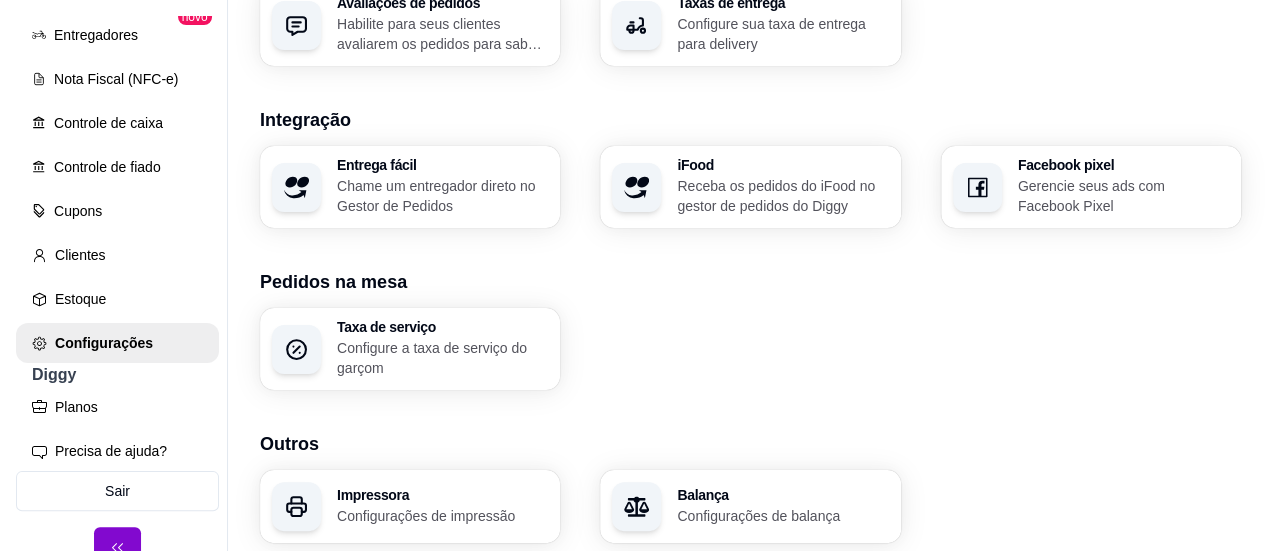scroll, scrollTop: 887, scrollLeft: 0, axis: vertical 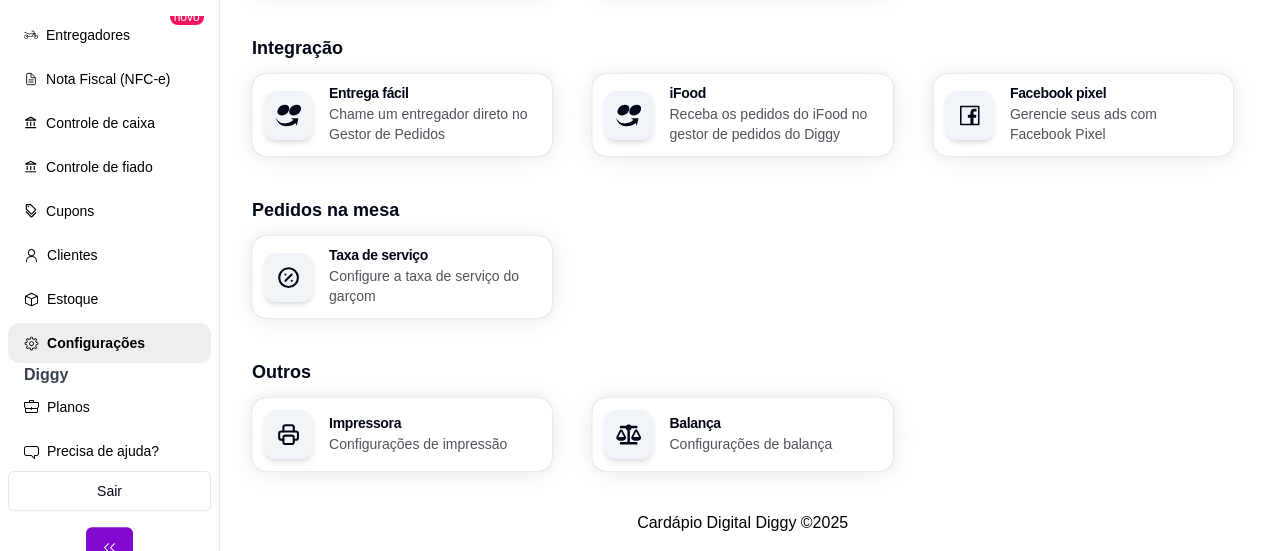 click on "Configurações de impressão" at bounding box center [434, 444] 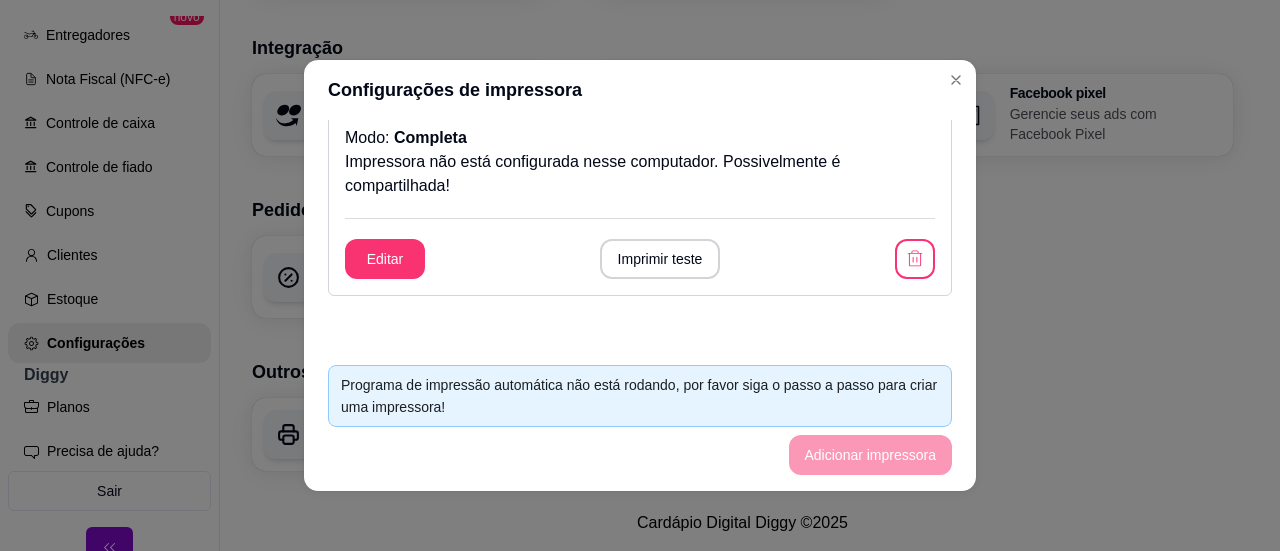 scroll, scrollTop: 700, scrollLeft: 0, axis: vertical 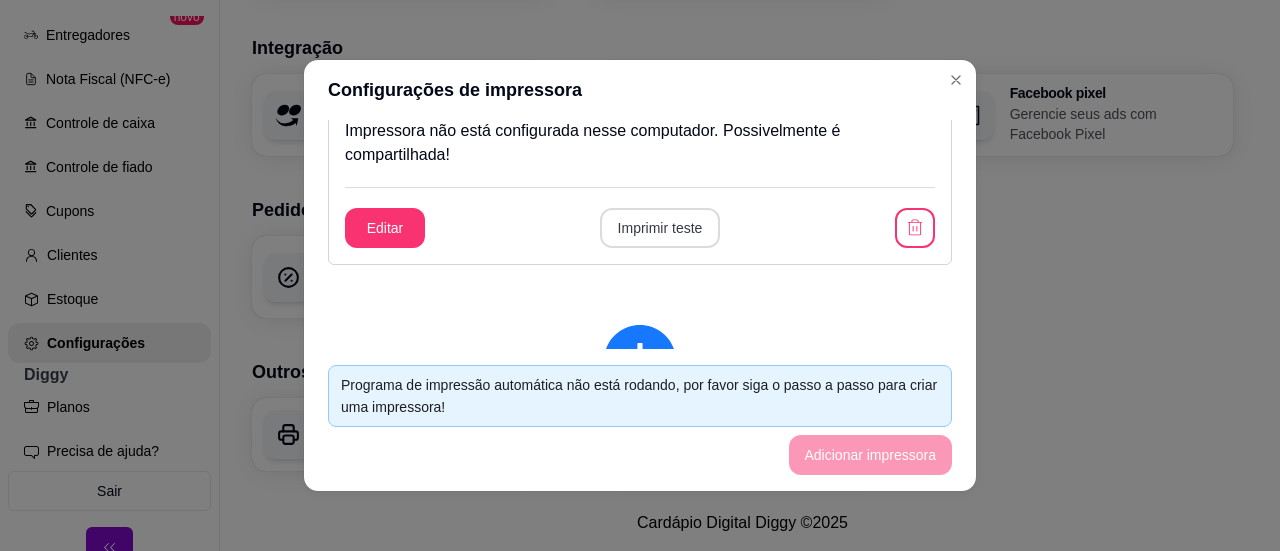 click on "Imprimir teste" at bounding box center [660, 228] 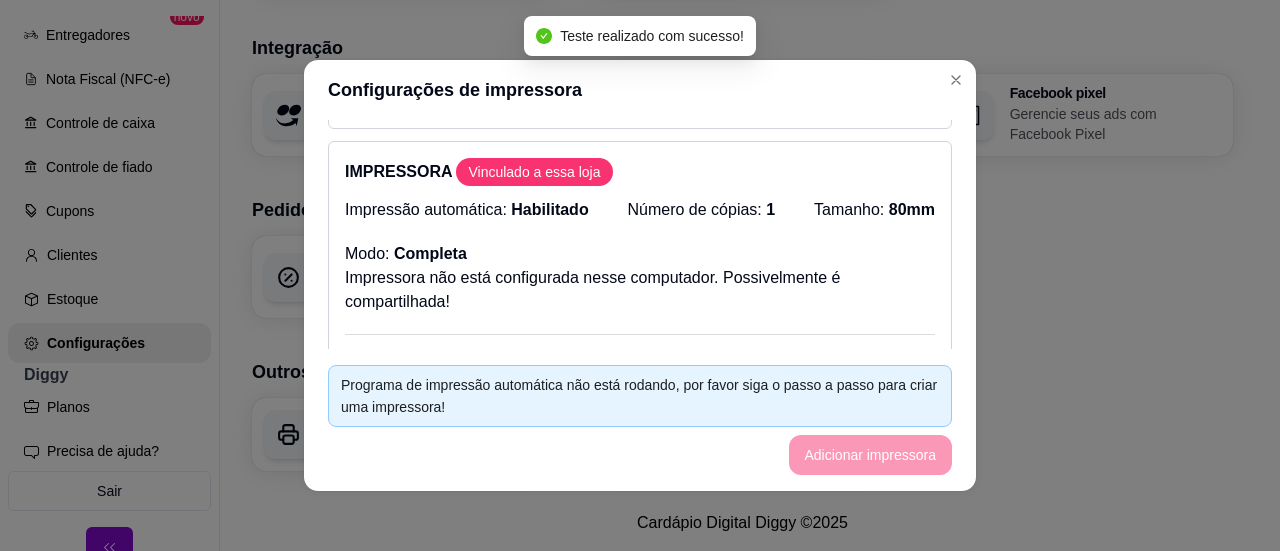 scroll, scrollTop: 400, scrollLeft: 0, axis: vertical 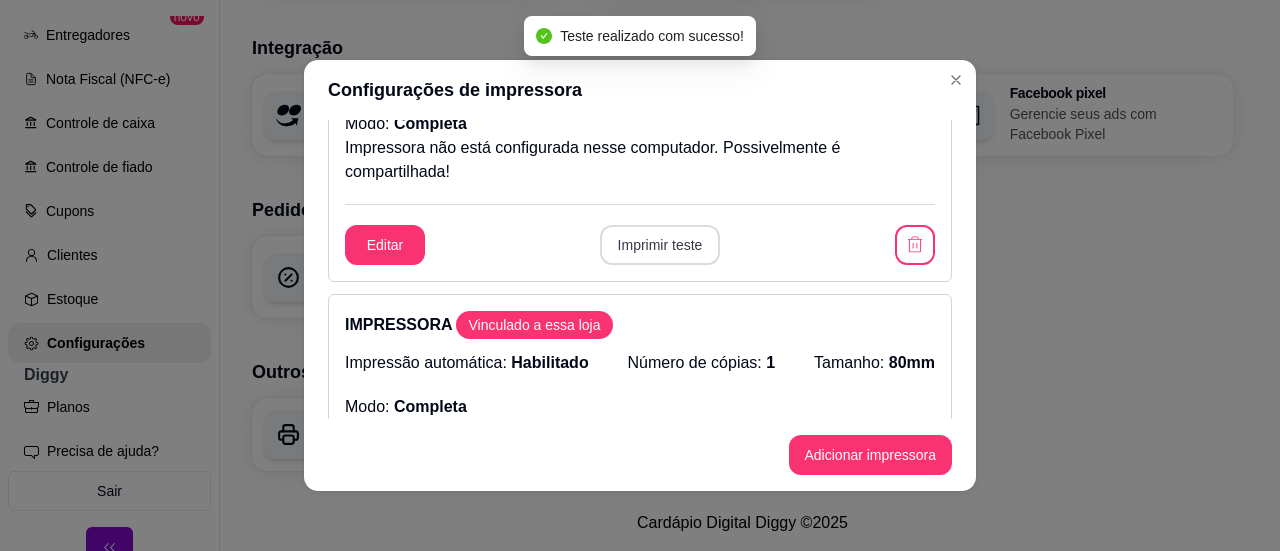 click on "Imprimir teste" at bounding box center (660, 245) 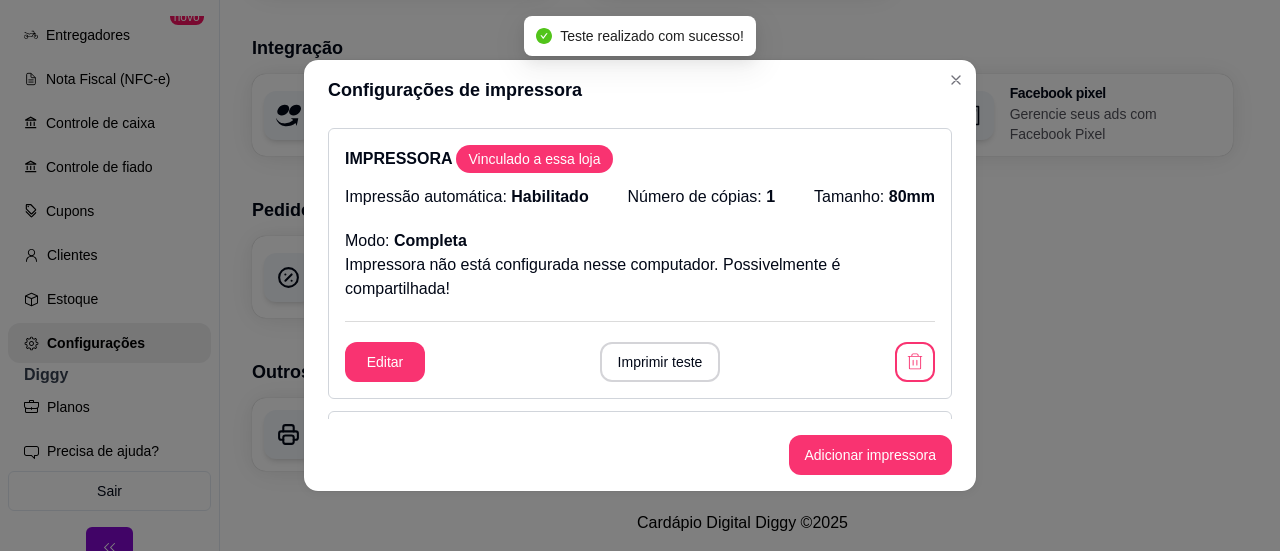 scroll, scrollTop: 0, scrollLeft: 0, axis: both 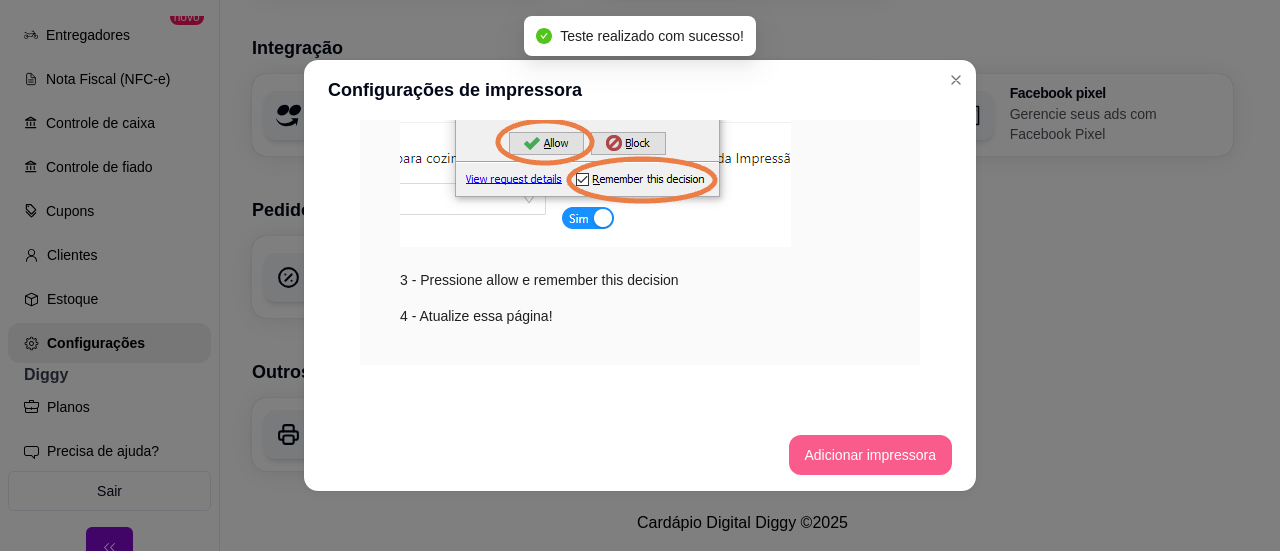 click on "Adicionar impressora" at bounding box center [871, 455] 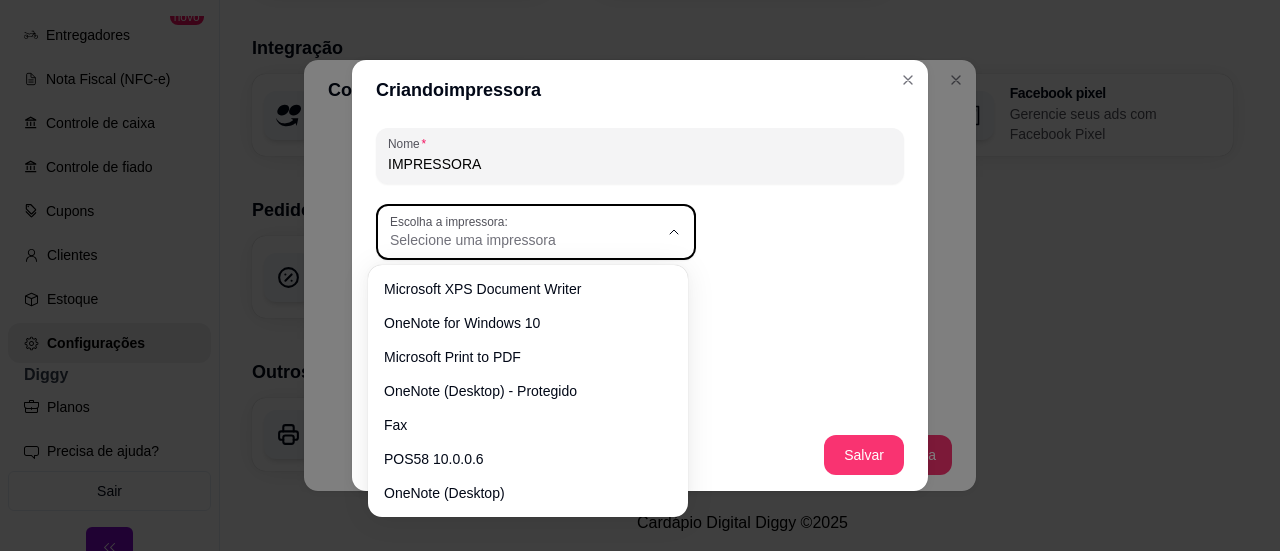 click 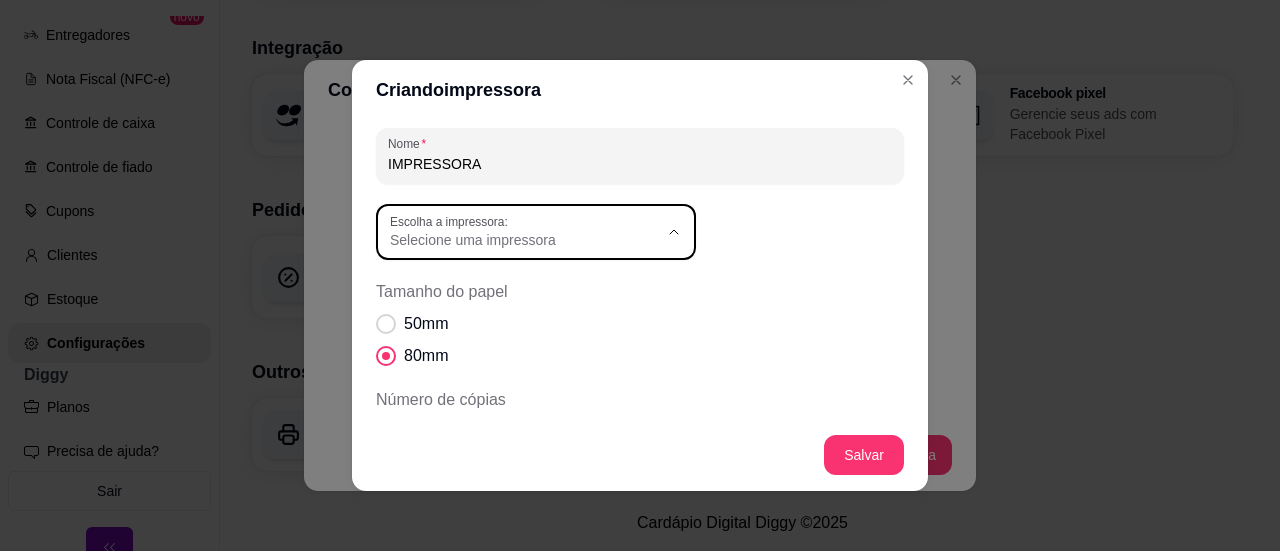 click on "POS58 10.0.0.6" at bounding box center (518, 451) 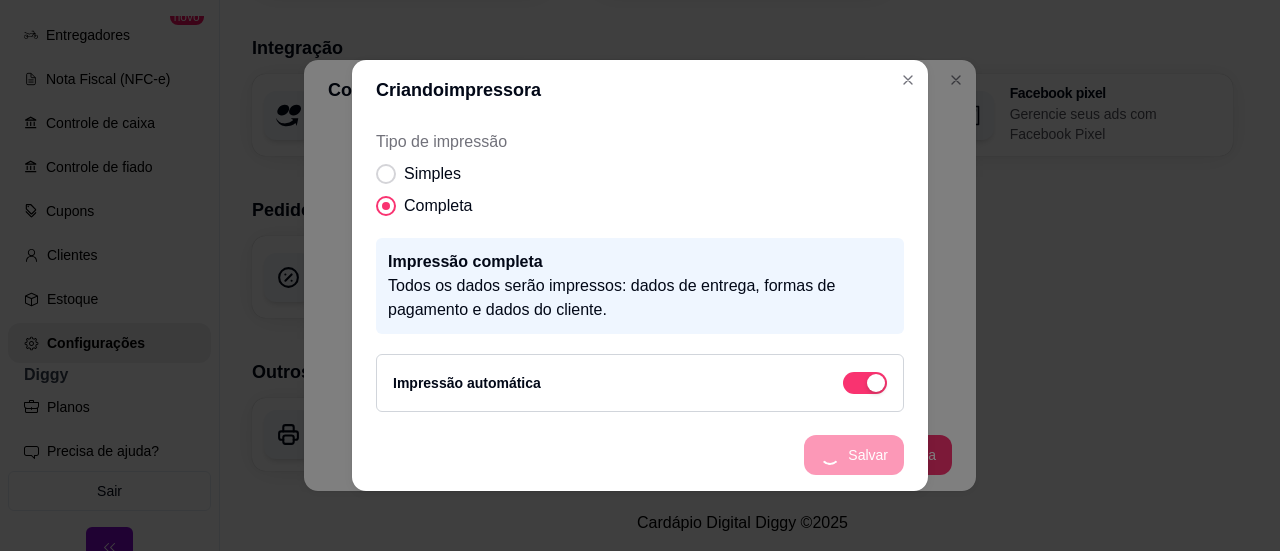 scroll, scrollTop: 354, scrollLeft: 0, axis: vertical 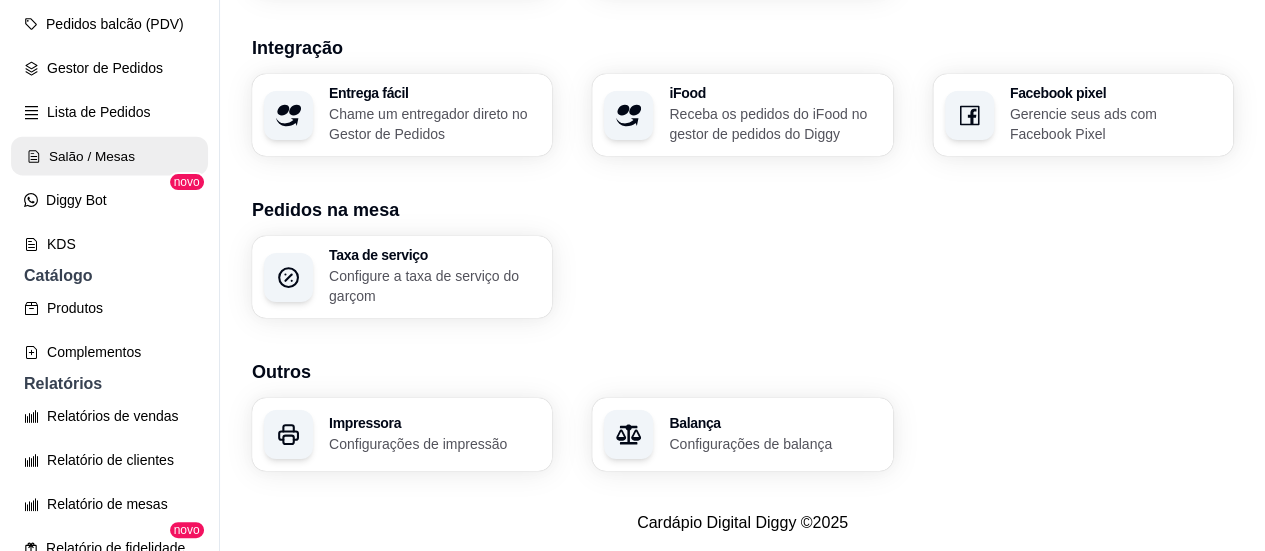 click on "Salão / Mesas" at bounding box center (109, 156) 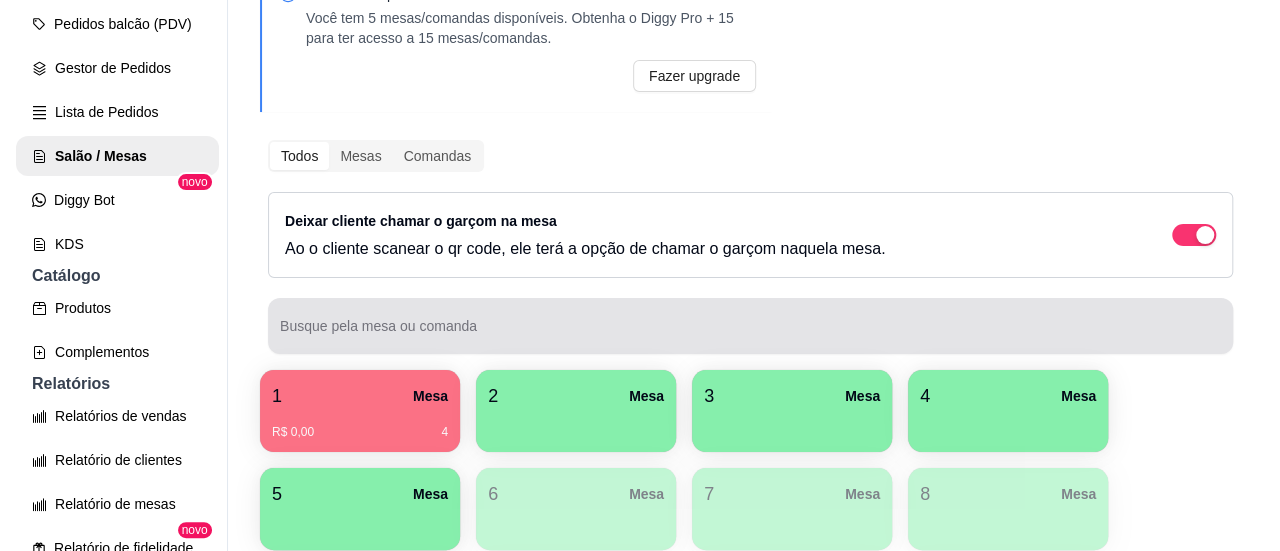 scroll, scrollTop: 200, scrollLeft: 0, axis: vertical 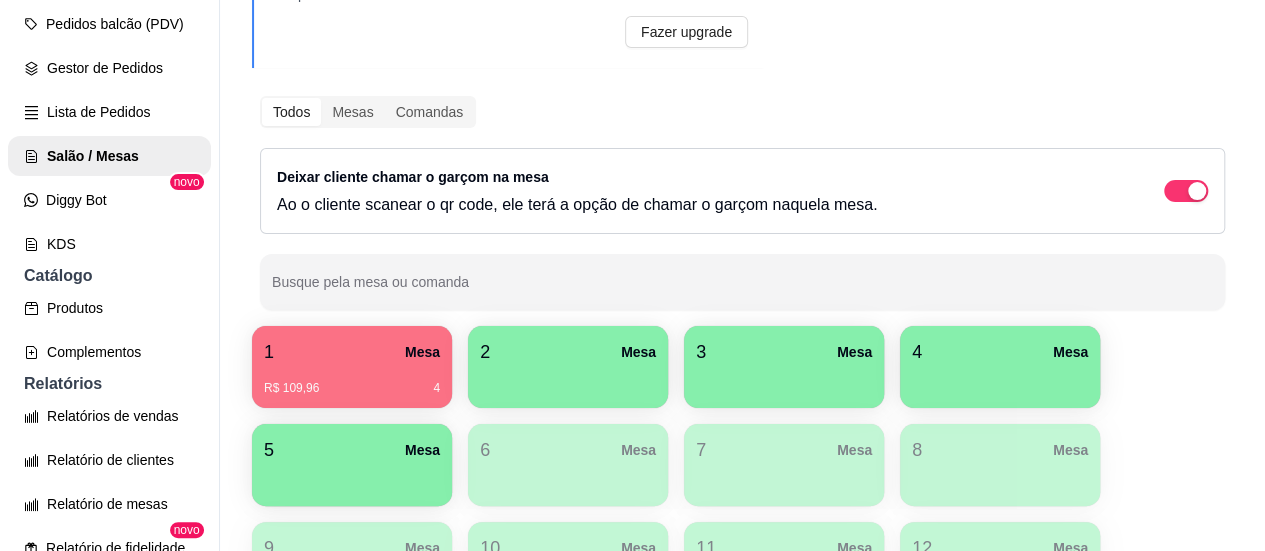 click on "1 Mesa" at bounding box center [352, 352] 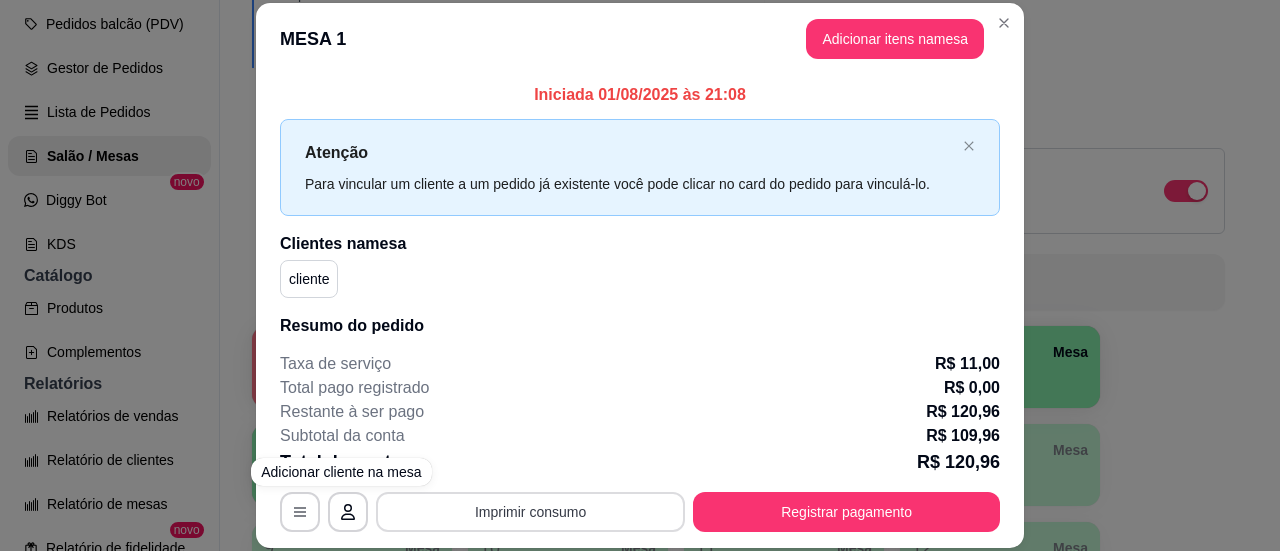 click on "Imprimir consumo" at bounding box center [530, 512] 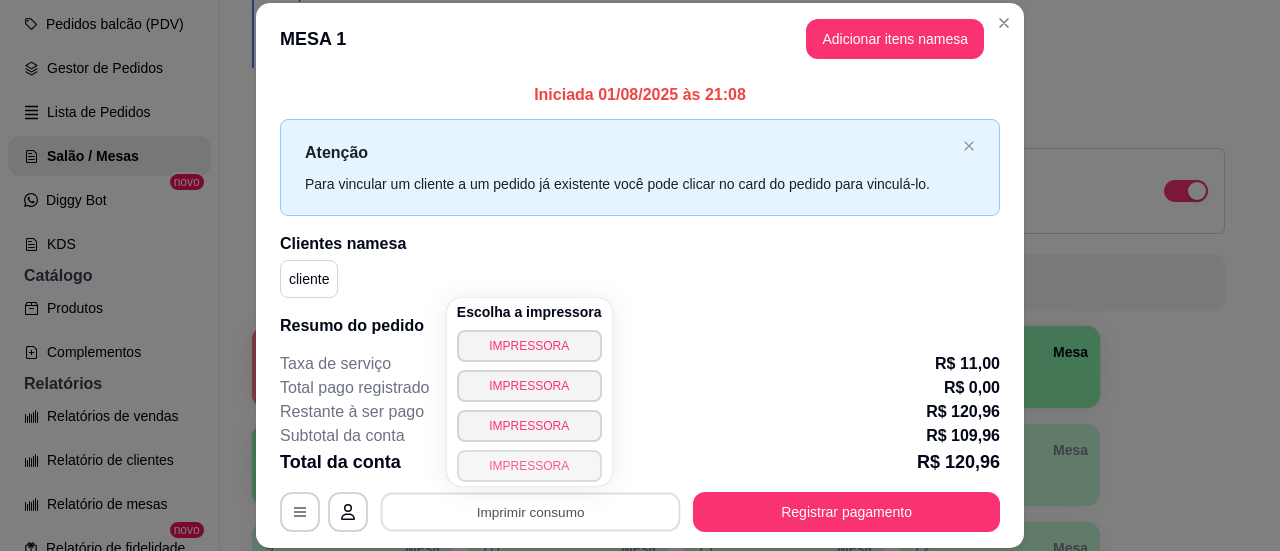 click on "IMPRESSORA" at bounding box center [529, 466] 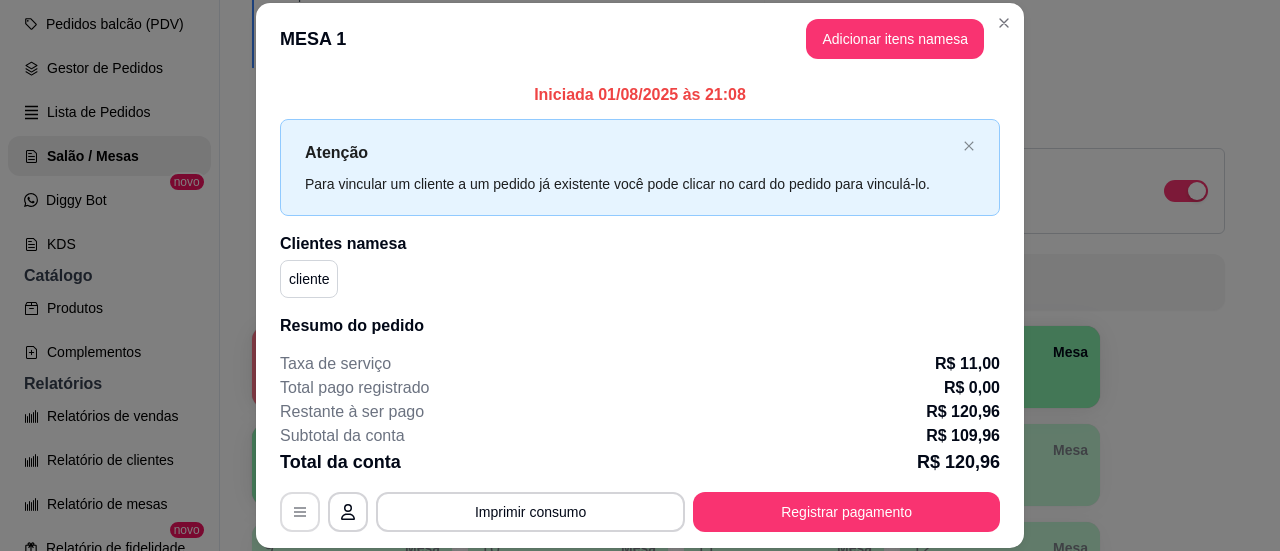 click at bounding box center [300, 512] 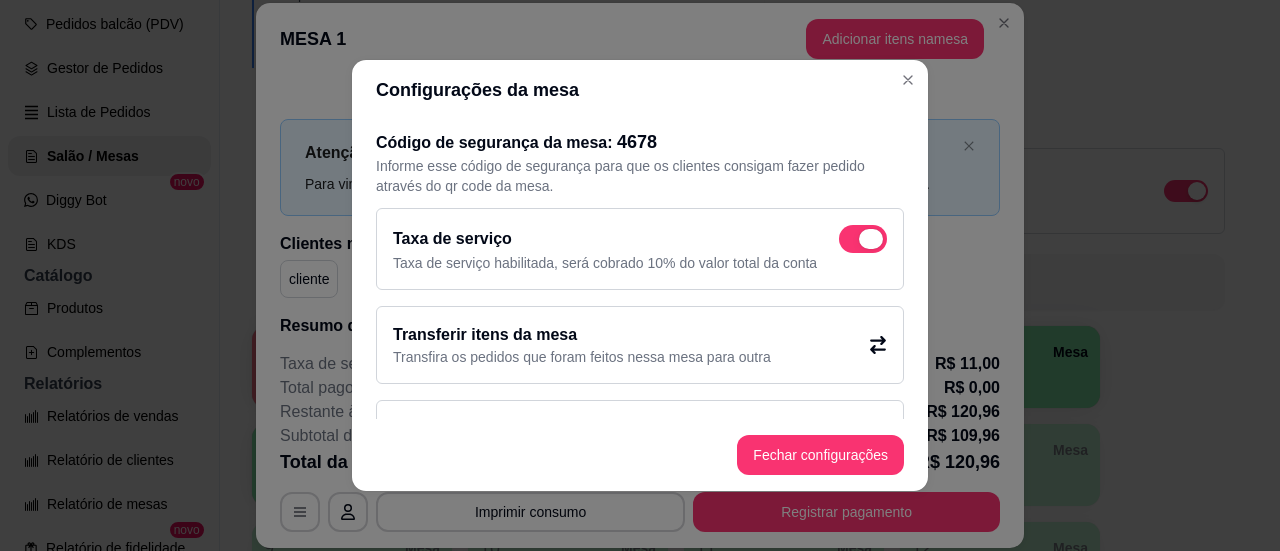 click at bounding box center [863, 239] 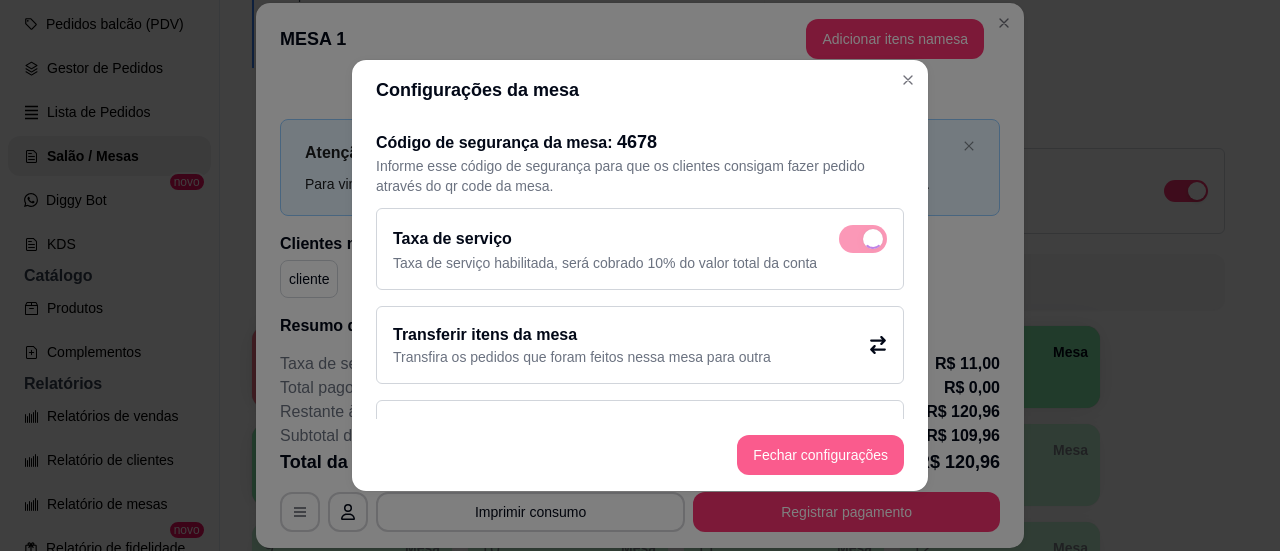checkbox on "false" 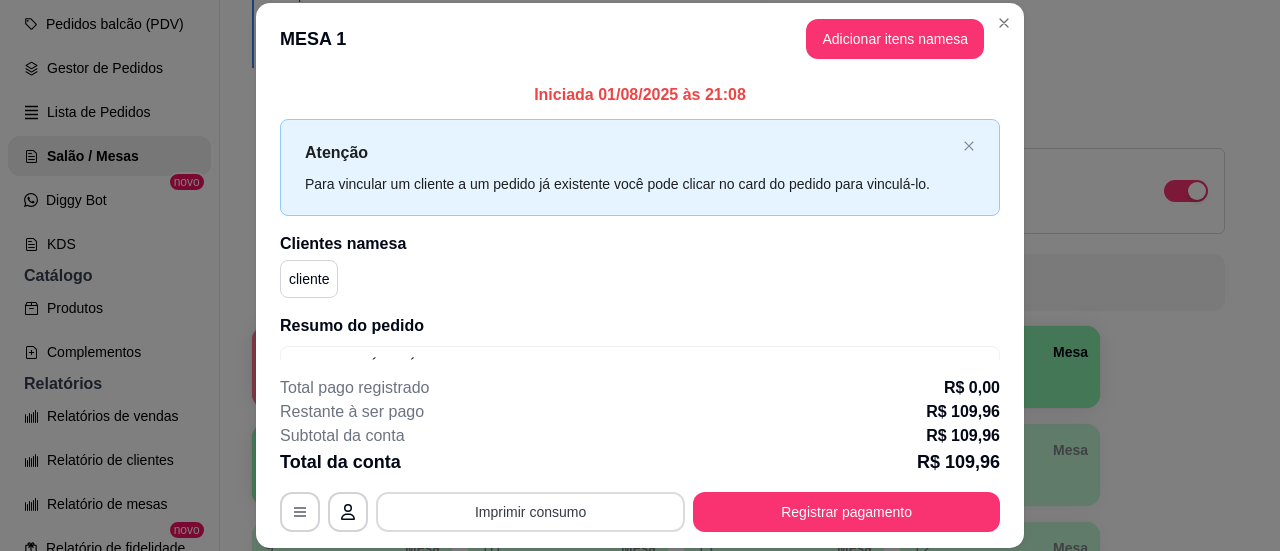 click on "Imprimir consumo" at bounding box center (530, 512) 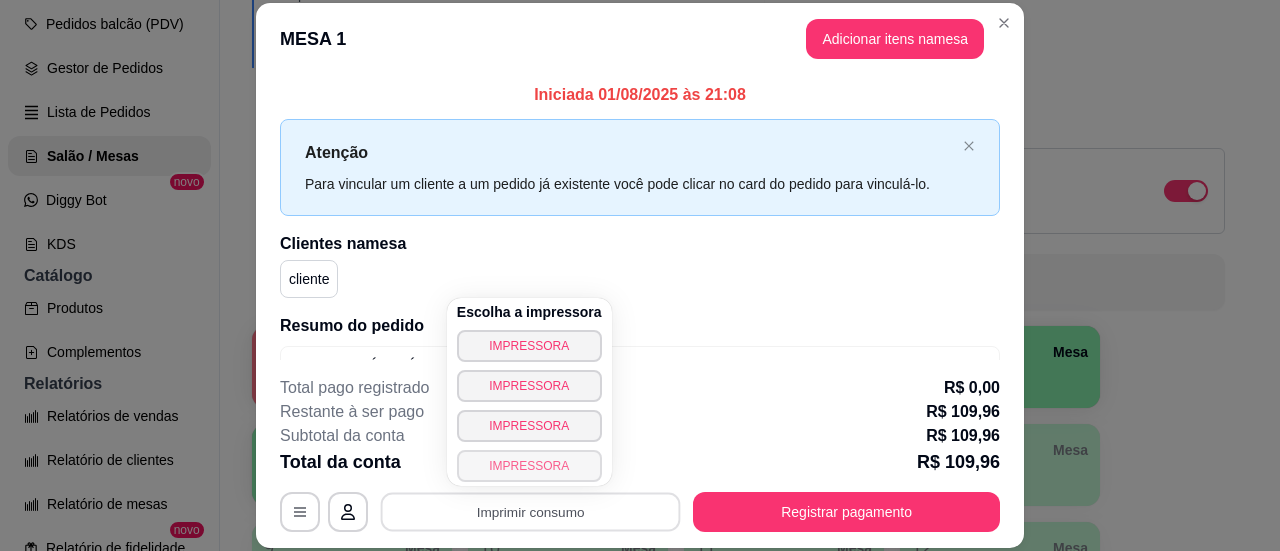 click on "IMPRESSORA" at bounding box center [529, 466] 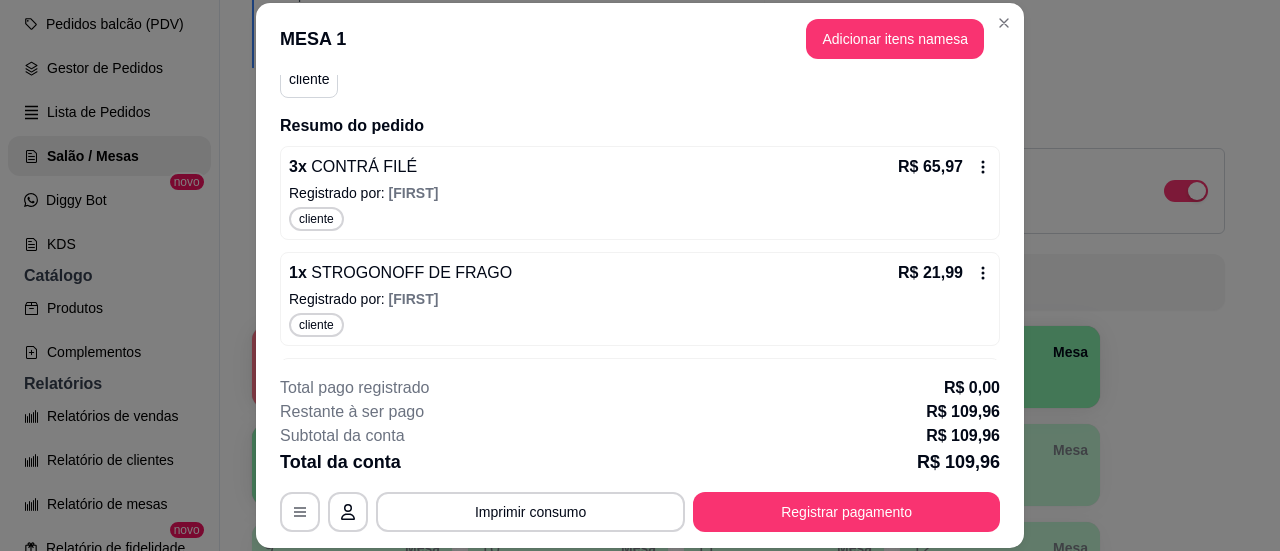 scroll, scrollTop: 296, scrollLeft: 0, axis: vertical 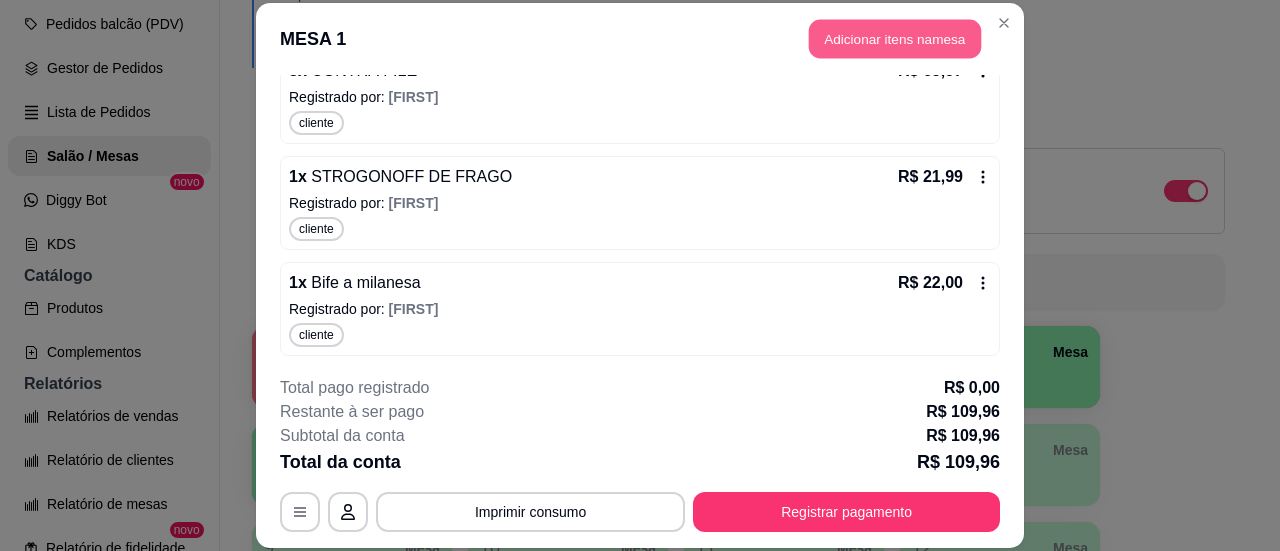 click on "Adicionar itens na  mesa" at bounding box center (895, 38) 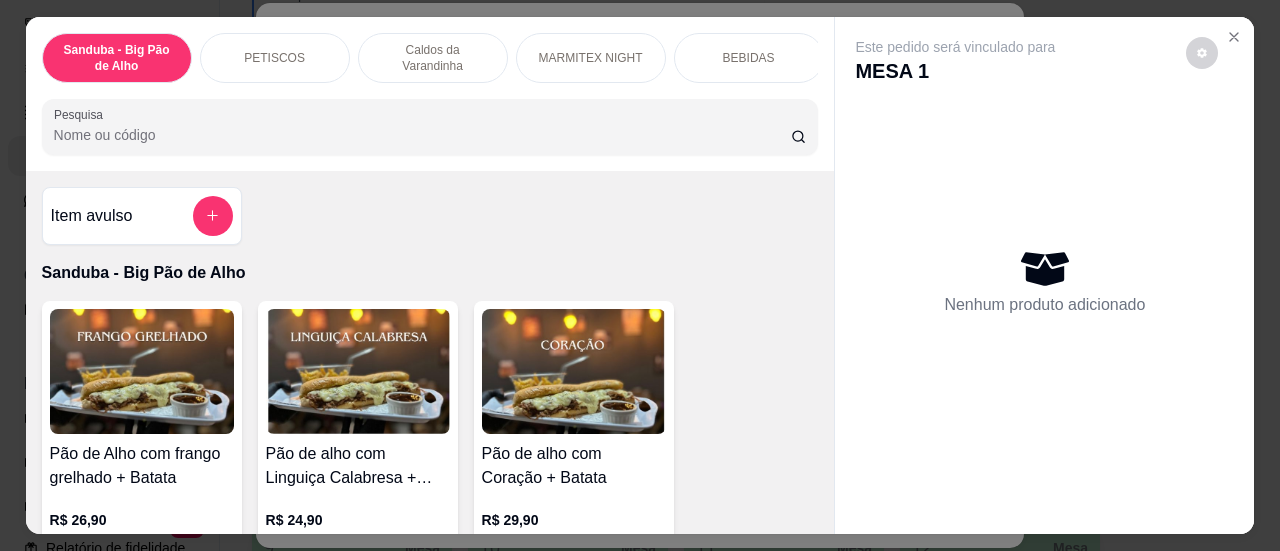 click on "Pesquisa" at bounding box center [422, 135] 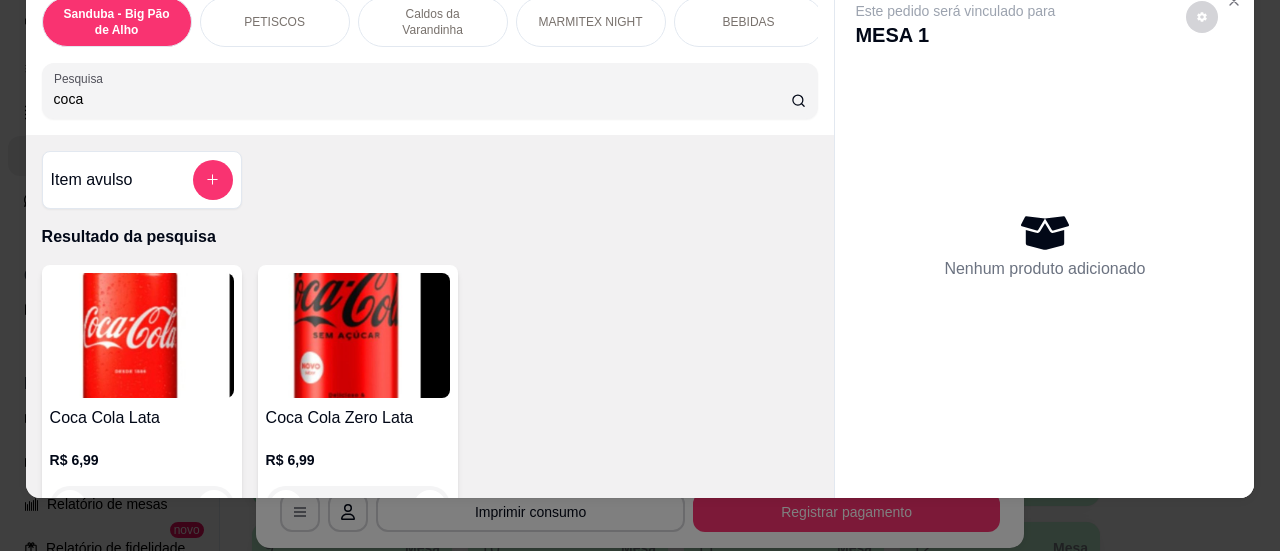 scroll, scrollTop: 55, scrollLeft: 0, axis: vertical 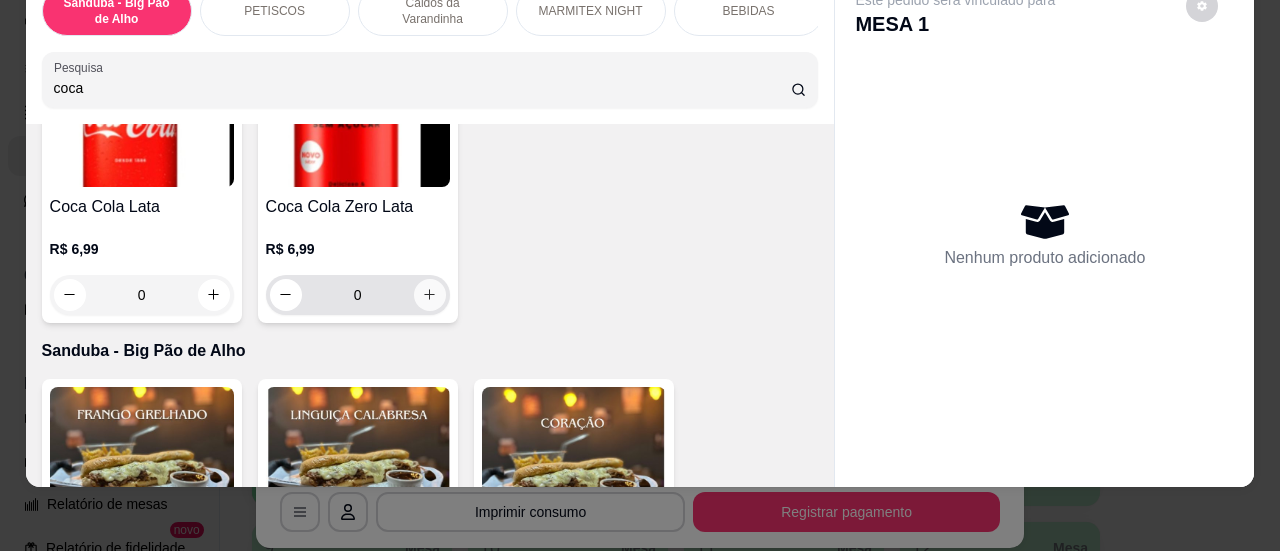 type on "coca" 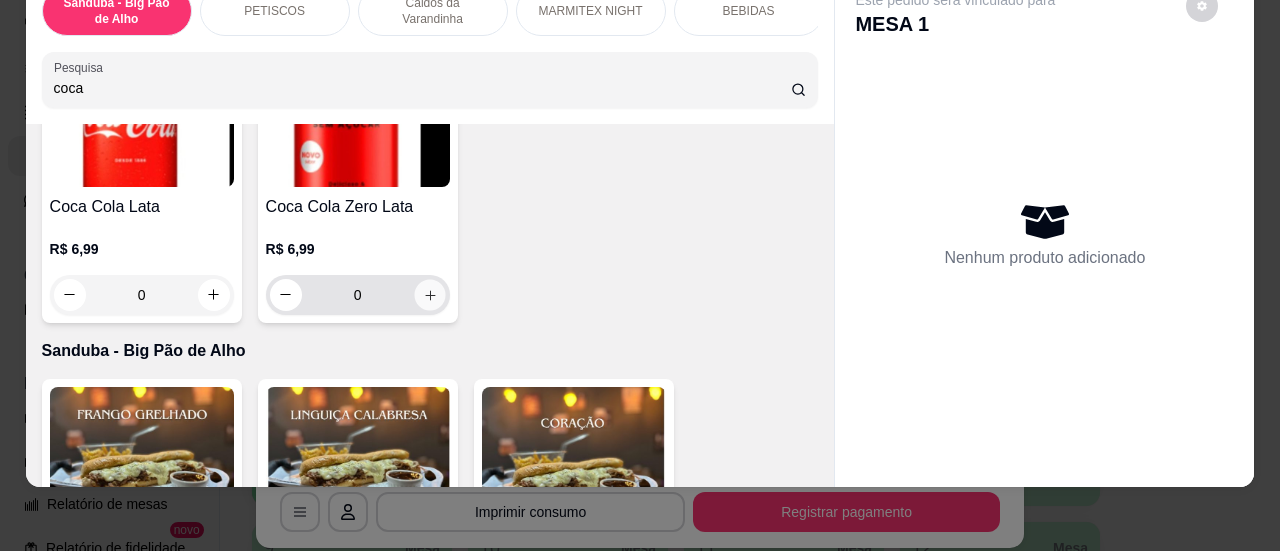 click at bounding box center (429, 294) 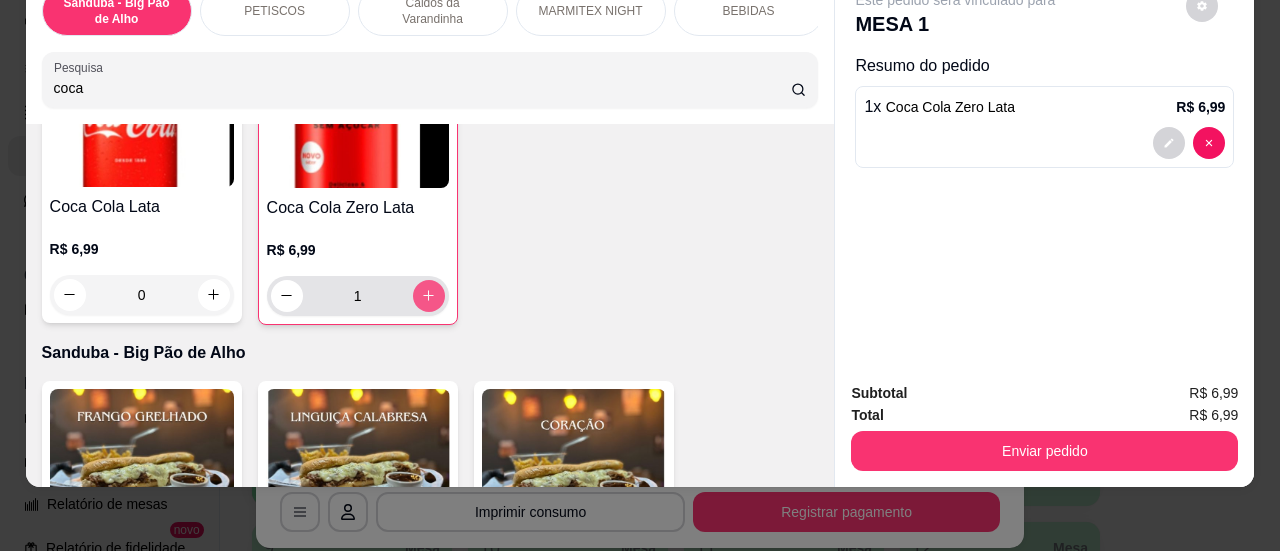click 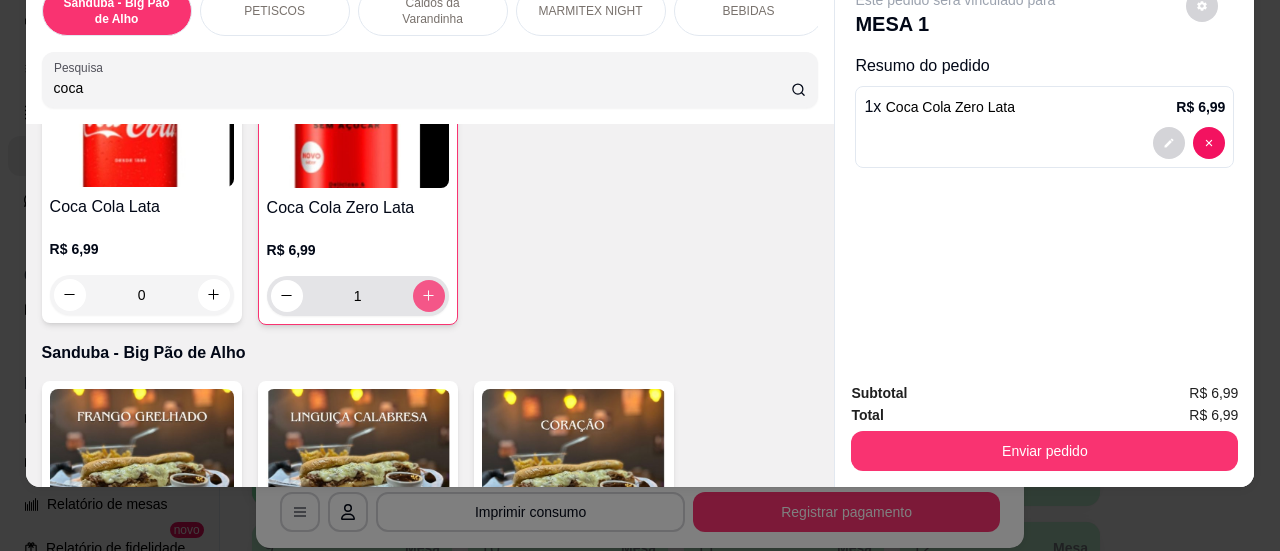 type on "2" 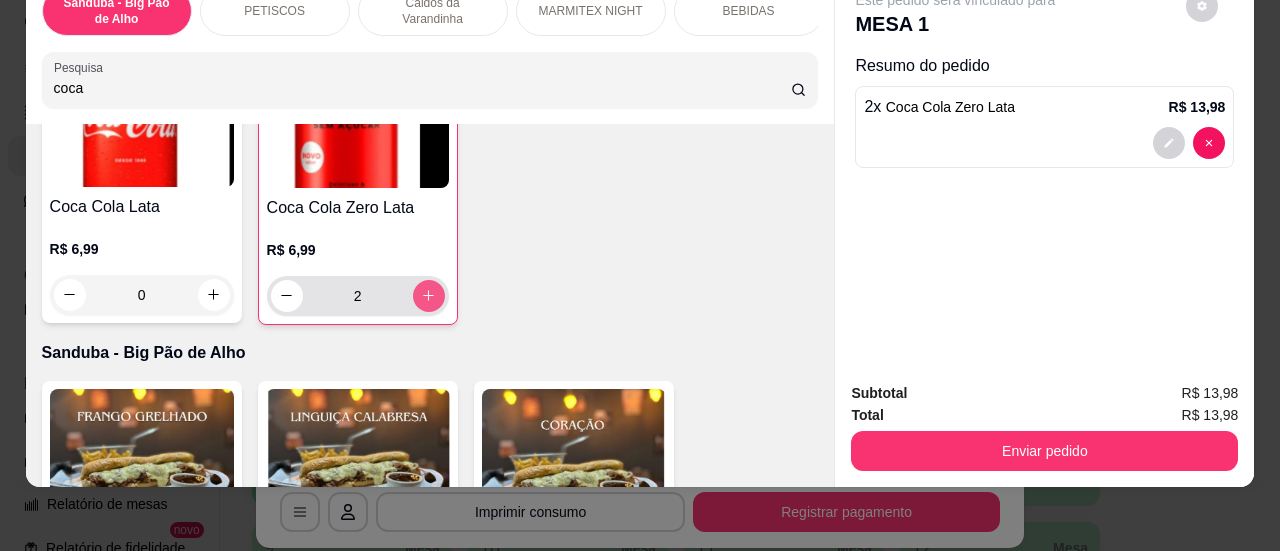 click 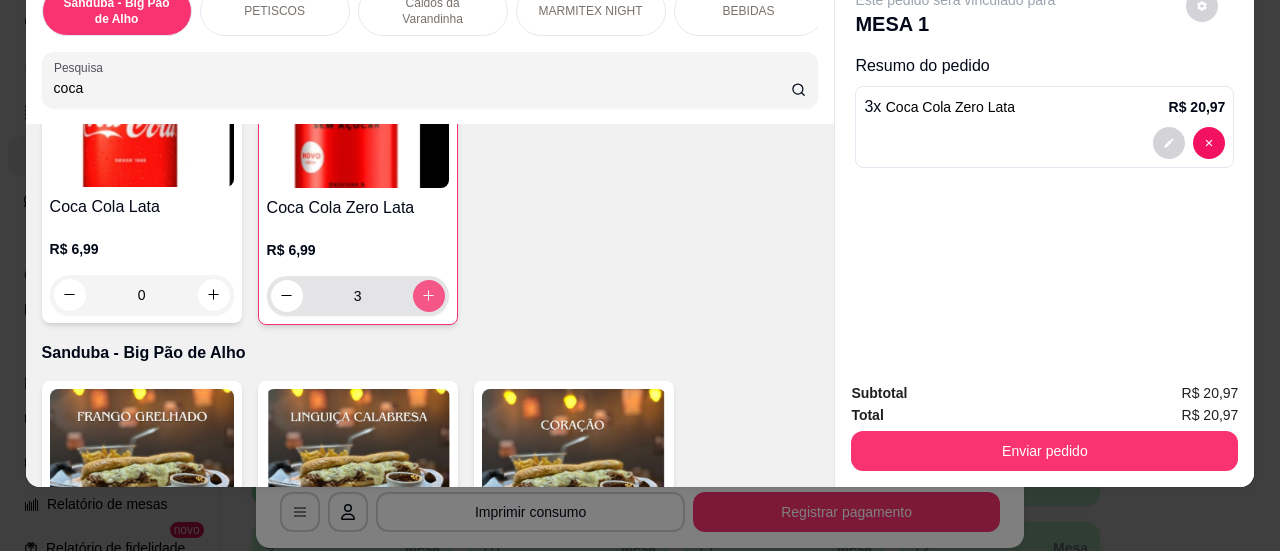 click 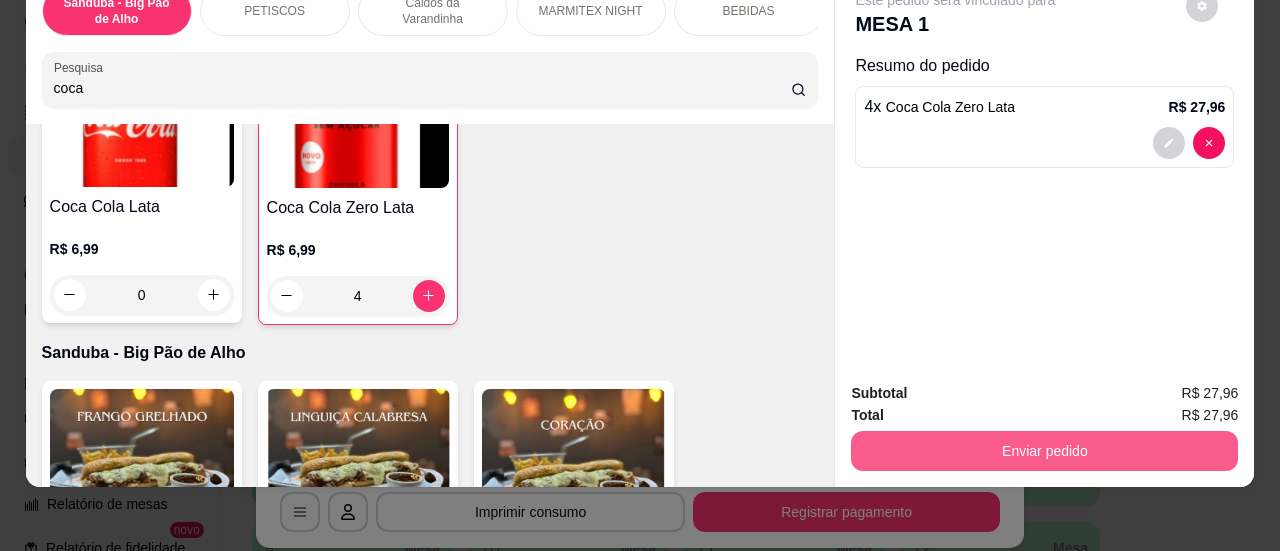 click on "Enviar pedido" at bounding box center [1044, 451] 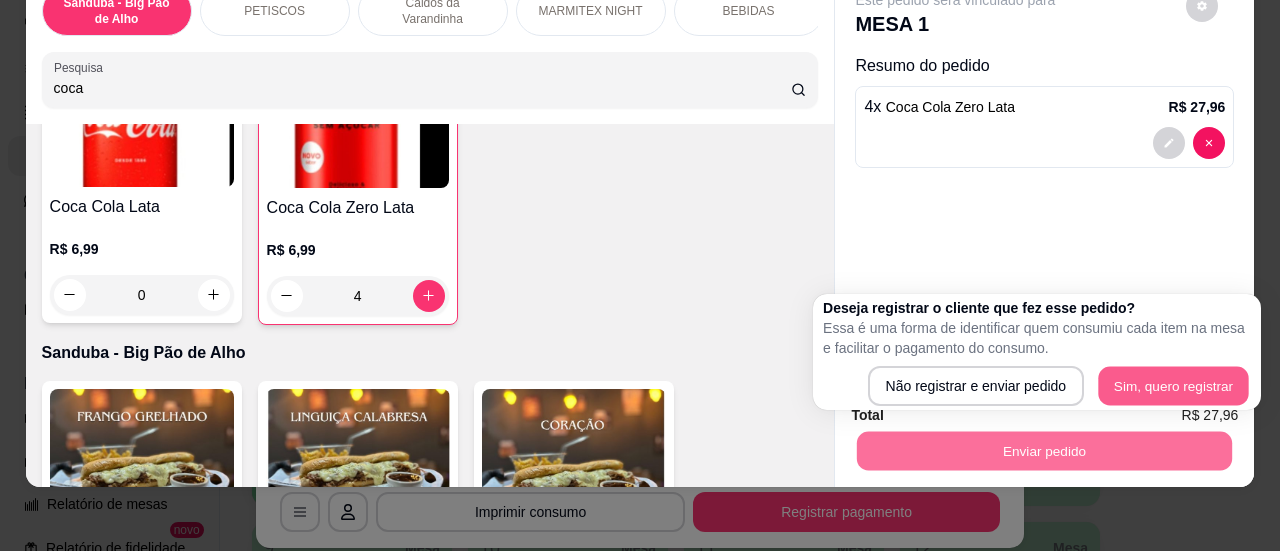 click on "Sim, quero registrar" at bounding box center (1173, 386) 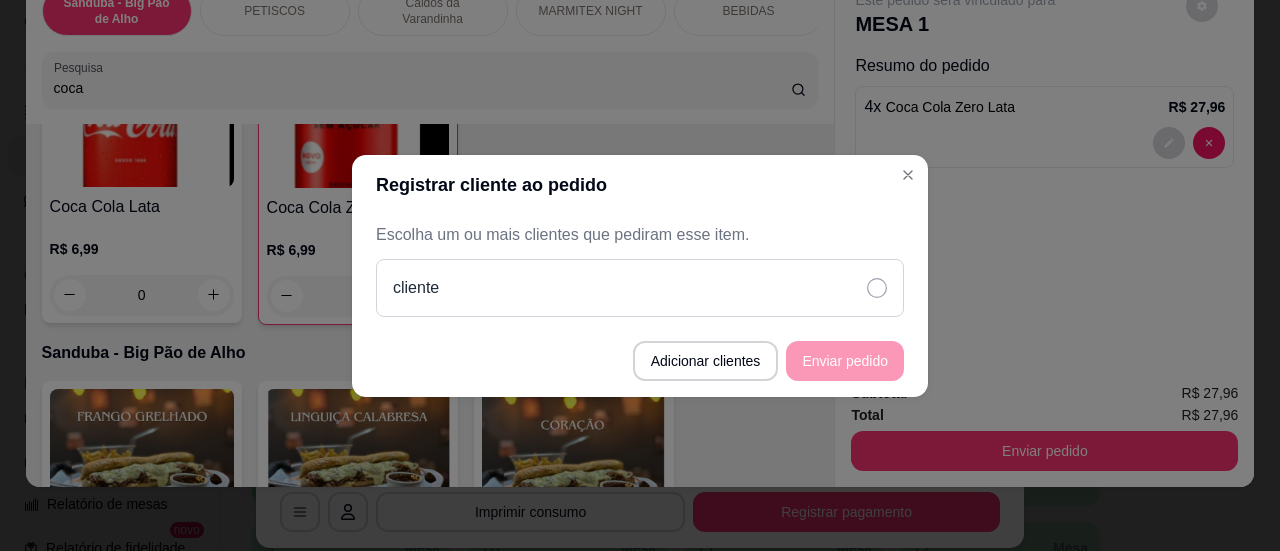 click 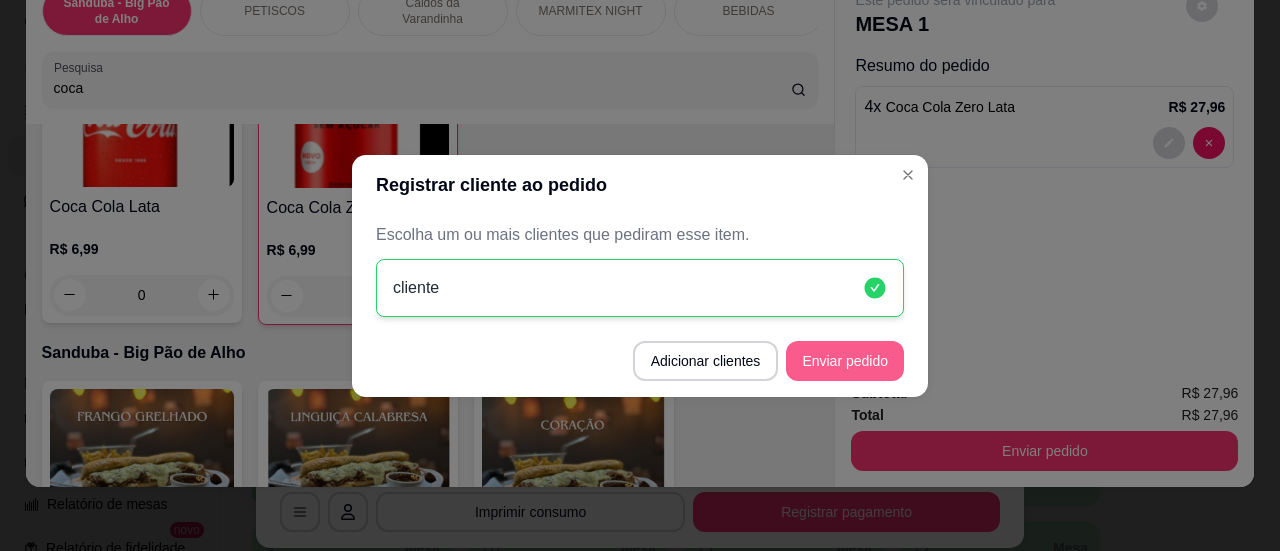 click on "Enviar pedido" at bounding box center [845, 361] 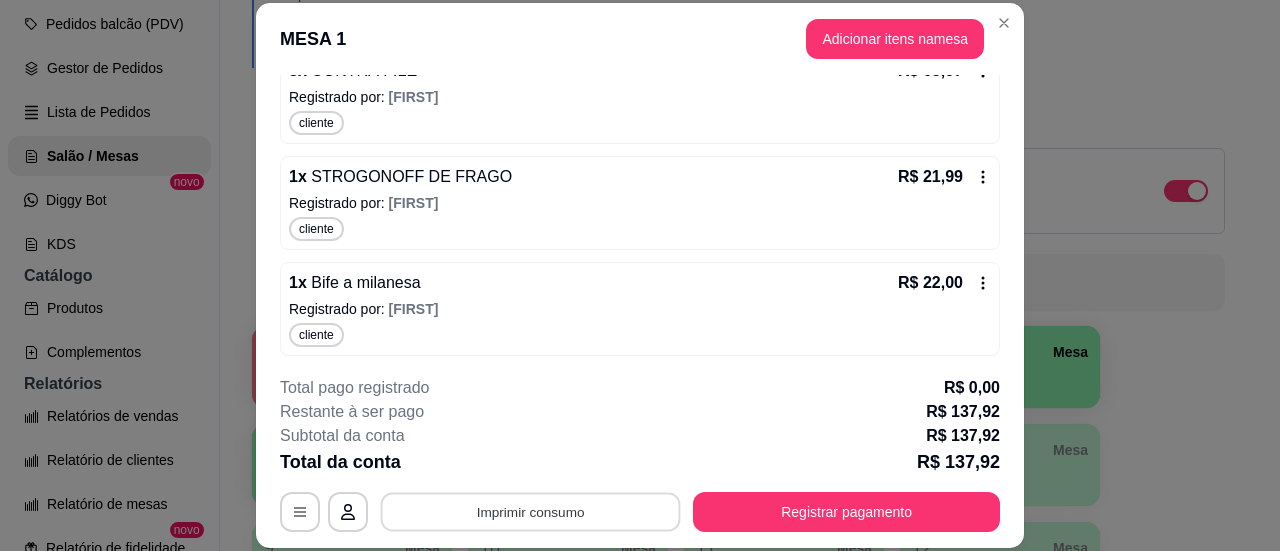 click on "Imprimir consumo" at bounding box center (531, 512) 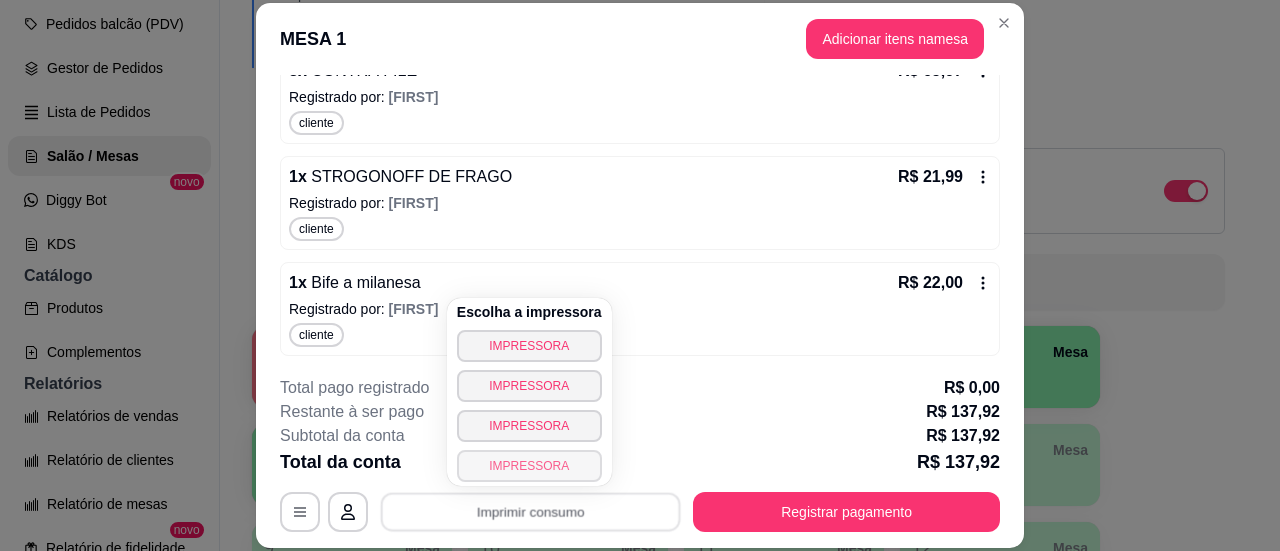 click on "IMPRESSORA" at bounding box center (529, 466) 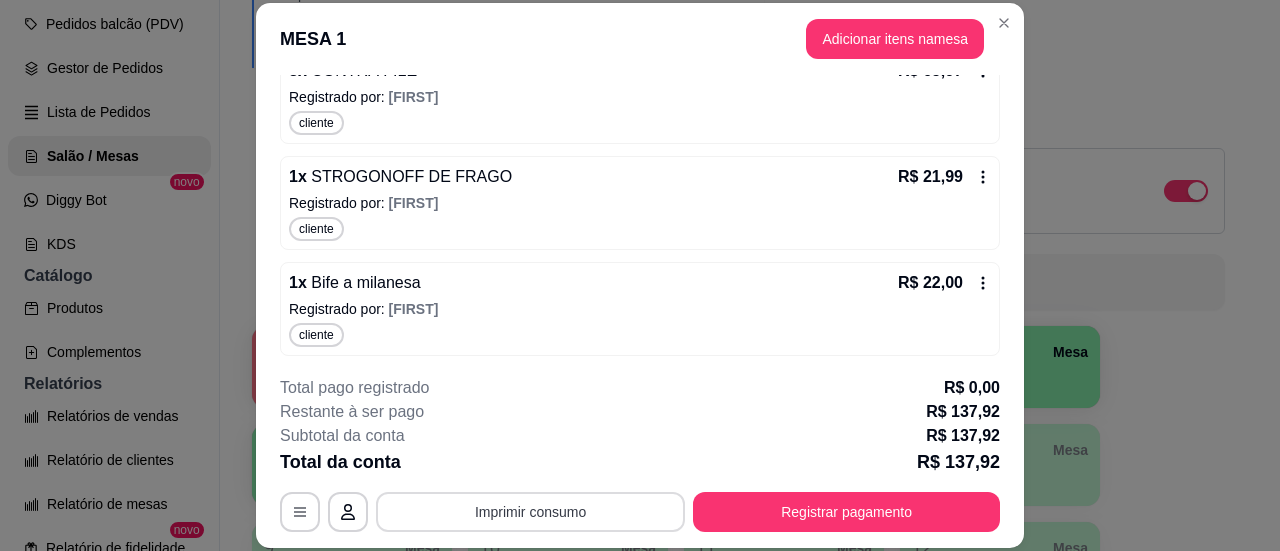 click on "Imprimir consumo" at bounding box center (530, 512) 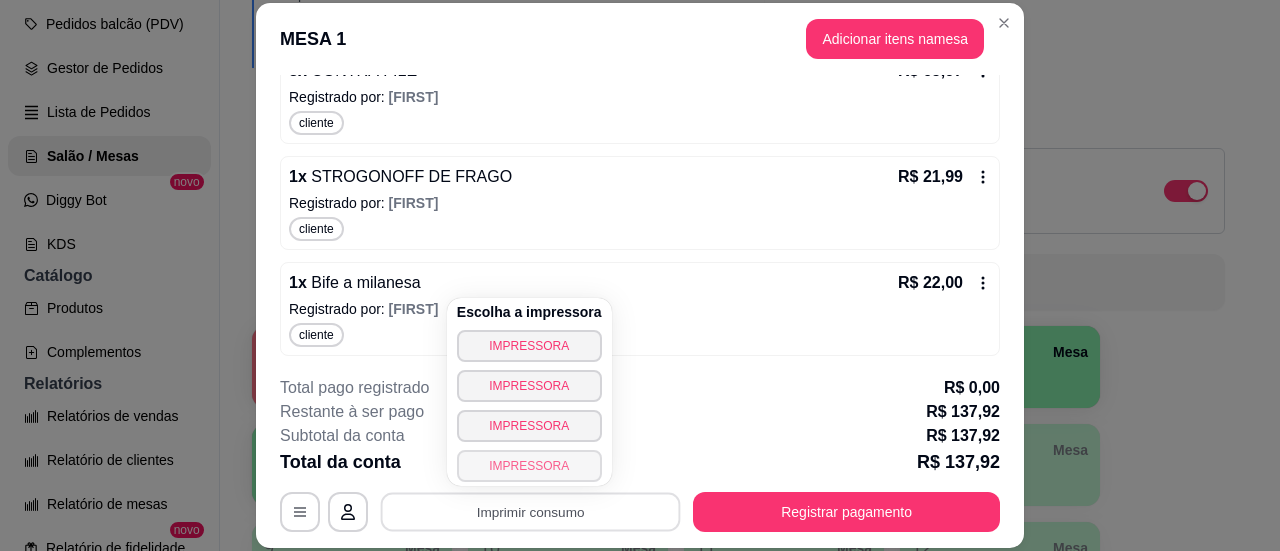click on "IMPRESSORA" at bounding box center (529, 466) 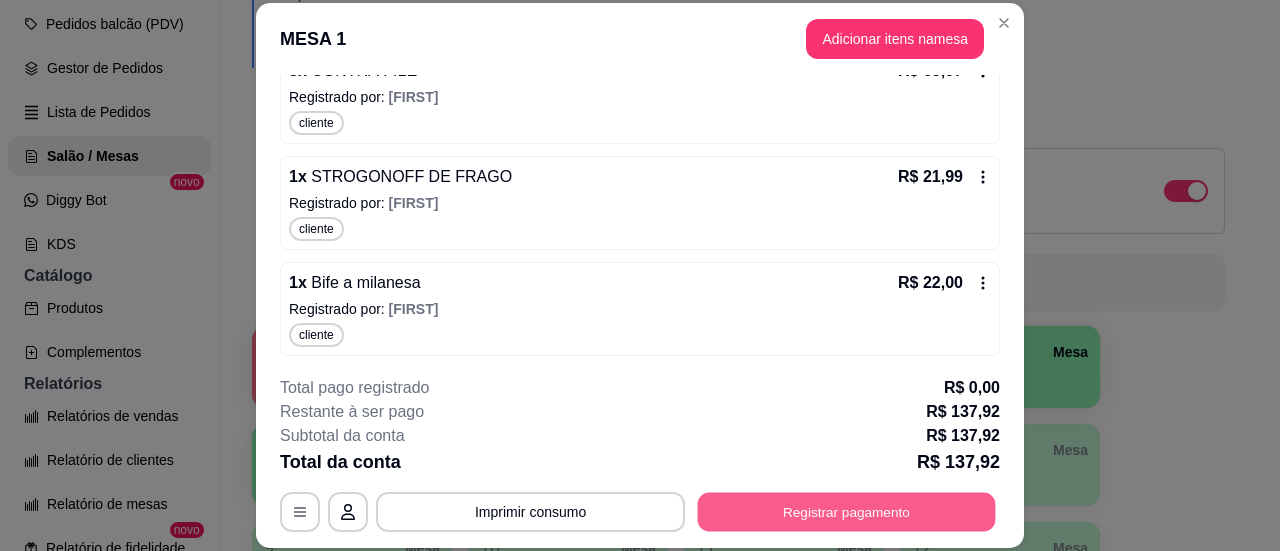 click on "Registrar pagamento" at bounding box center (847, 512) 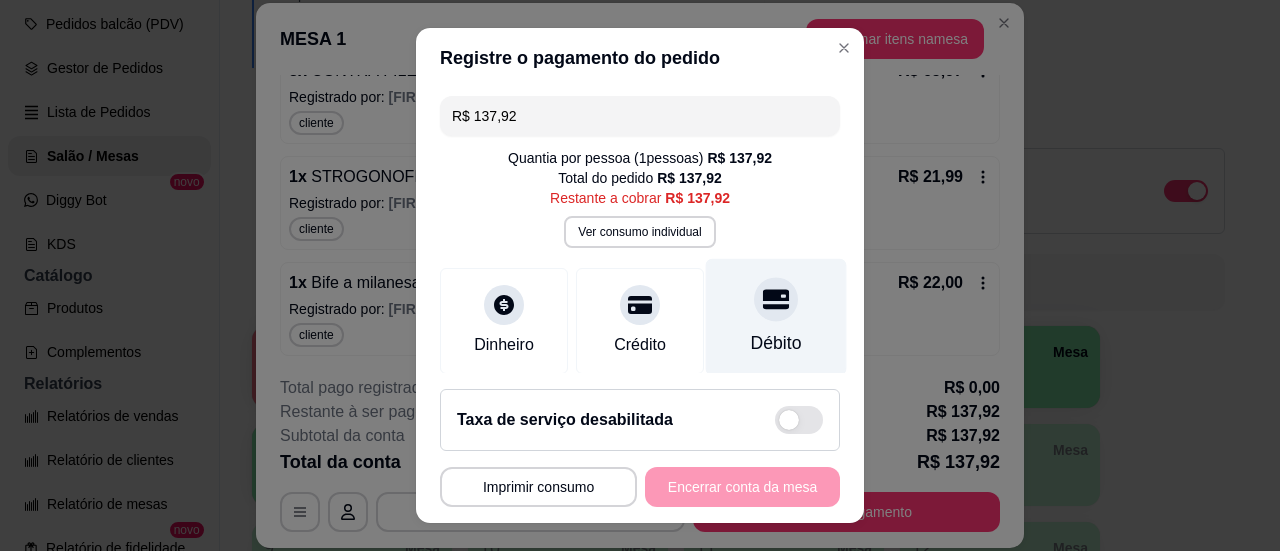 click 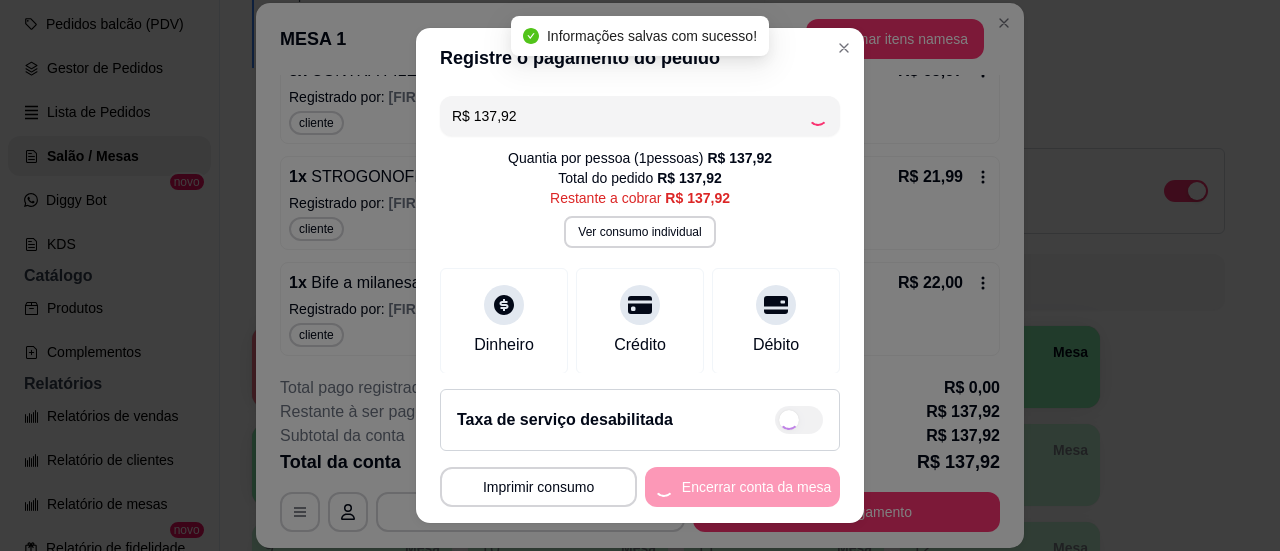 type on "R$ 0,00" 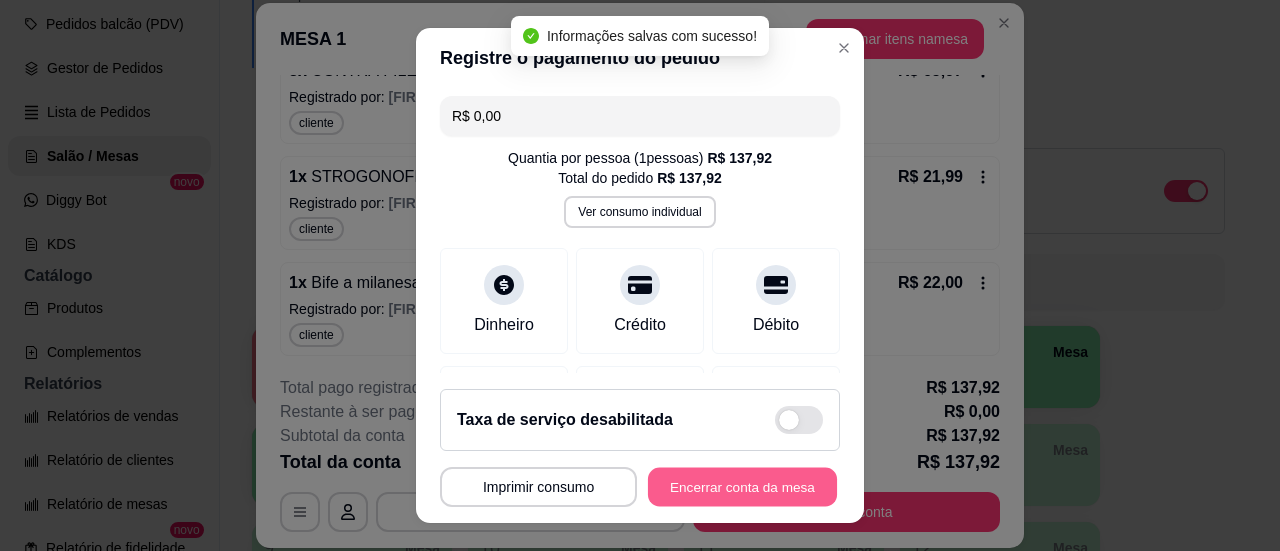click on "Encerrar conta da mesa" at bounding box center (742, 487) 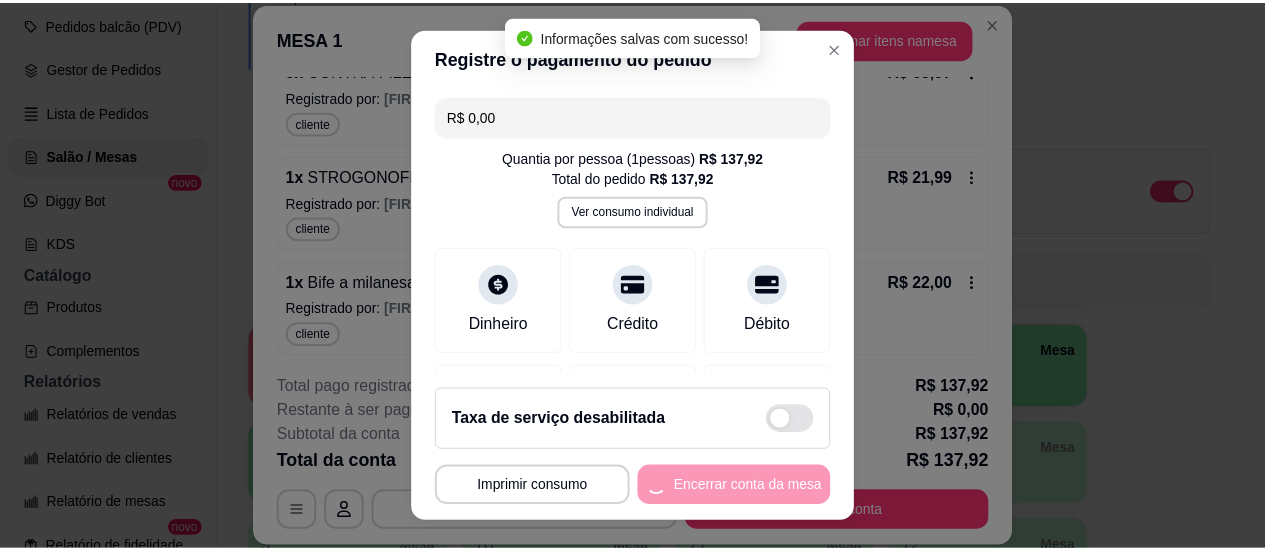 scroll, scrollTop: 0, scrollLeft: 0, axis: both 